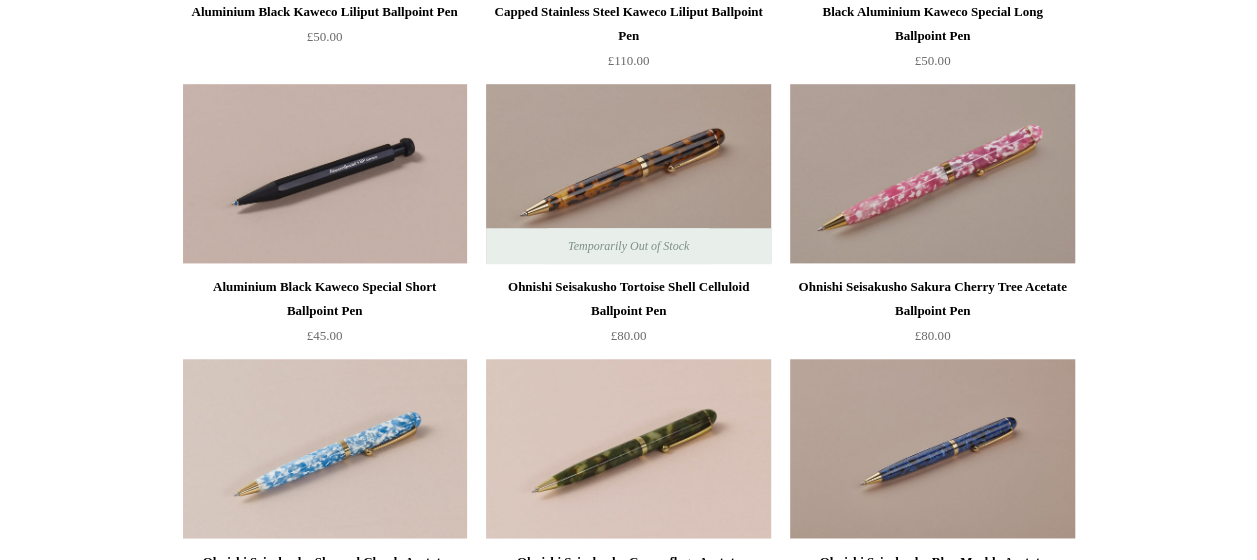 scroll, scrollTop: 4700, scrollLeft: 0, axis: vertical 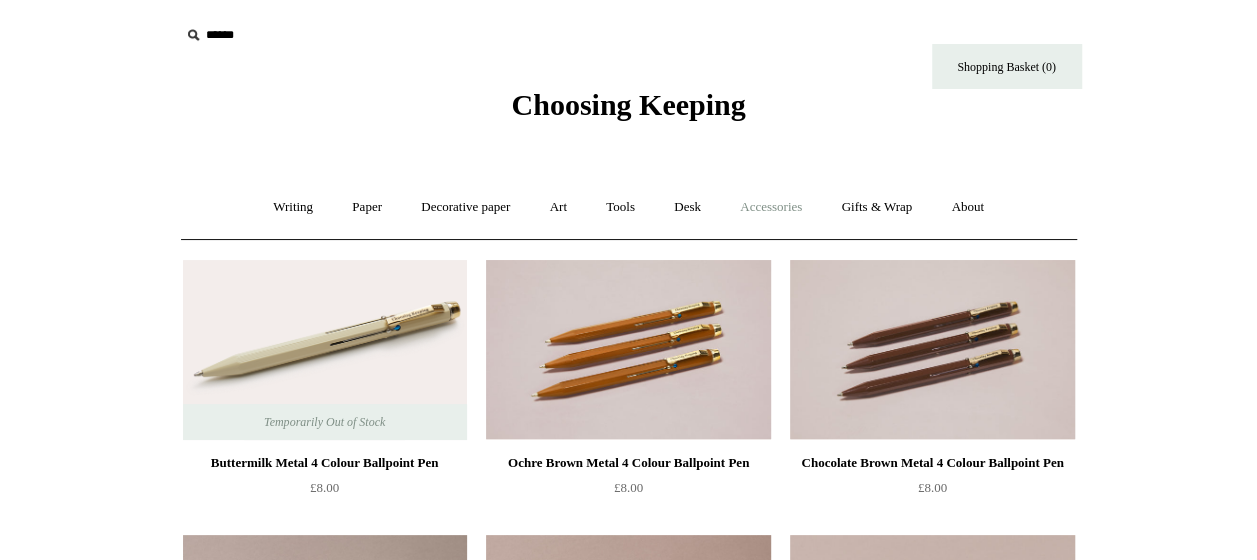 click on "Accessories +" at bounding box center (771, 207) 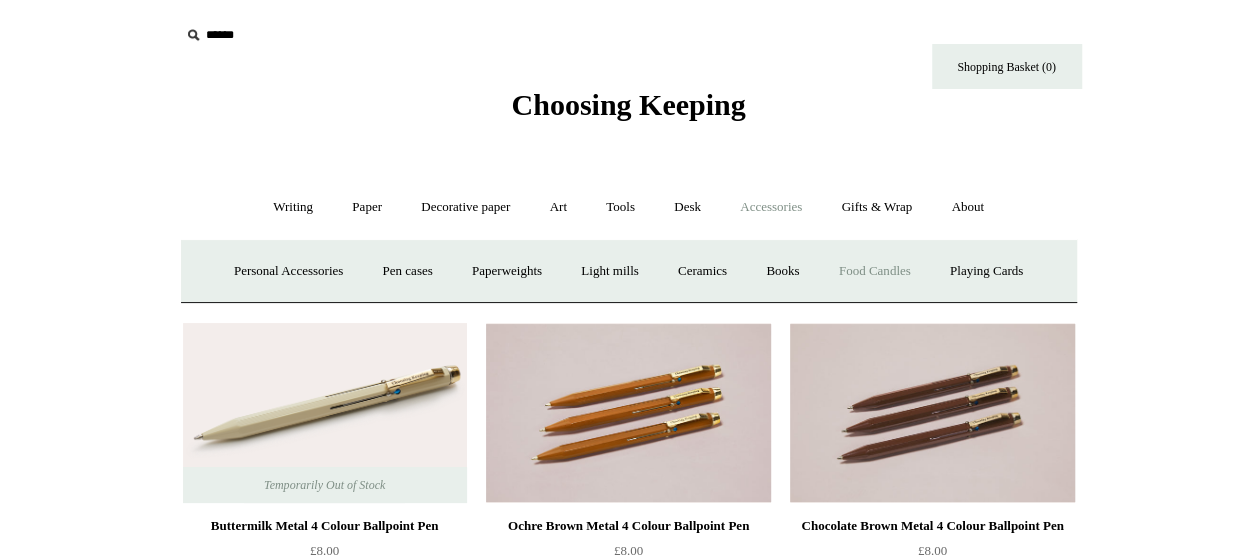 click on "Food Candles" at bounding box center [875, 271] 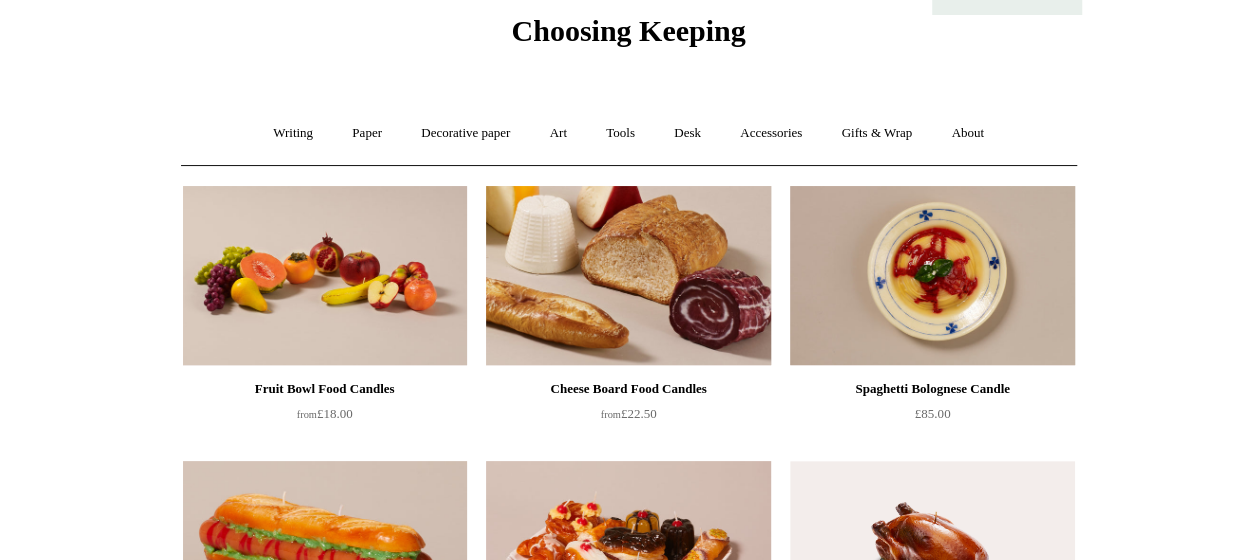scroll, scrollTop: 0, scrollLeft: 0, axis: both 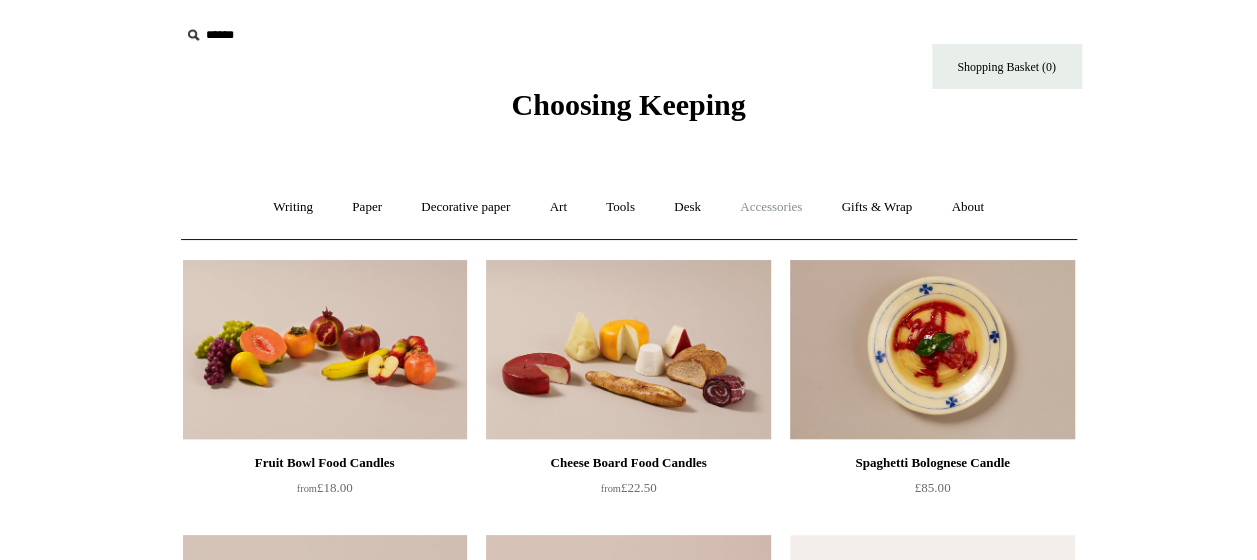 click on "Accessories +" at bounding box center (771, 207) 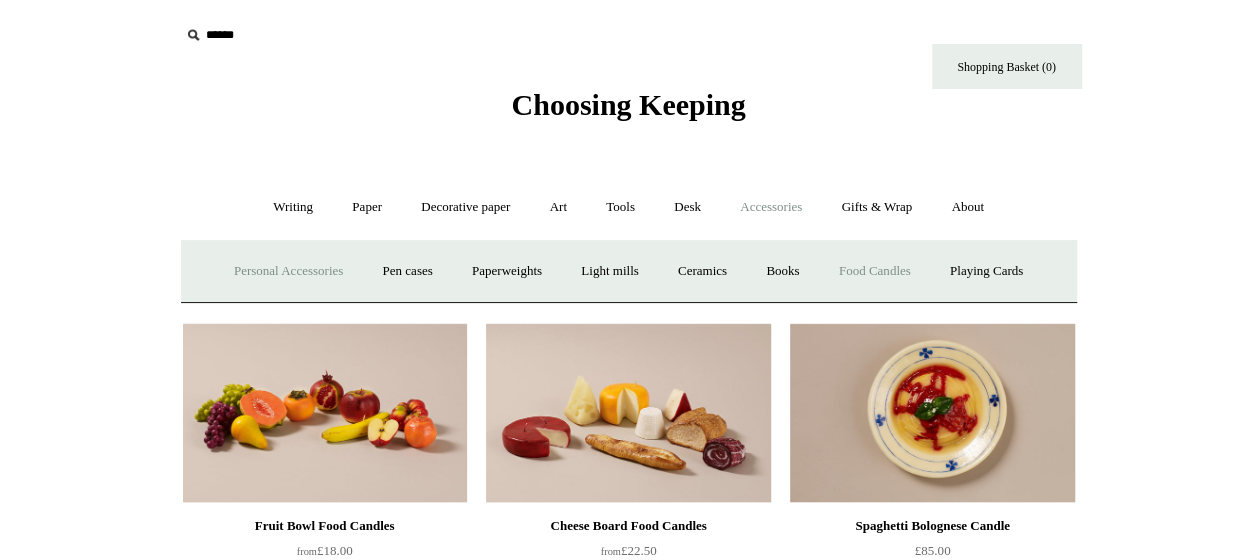 click on "Personal Accessories +" at bounding box center [288, 271] 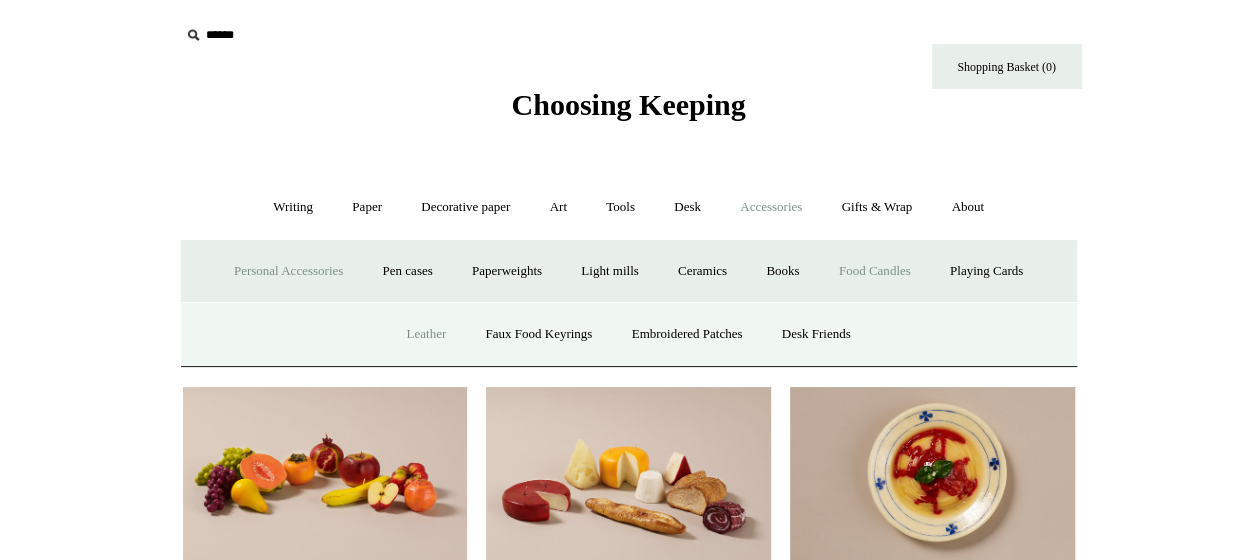 click on "Leather" at bounding box center (426, 334) 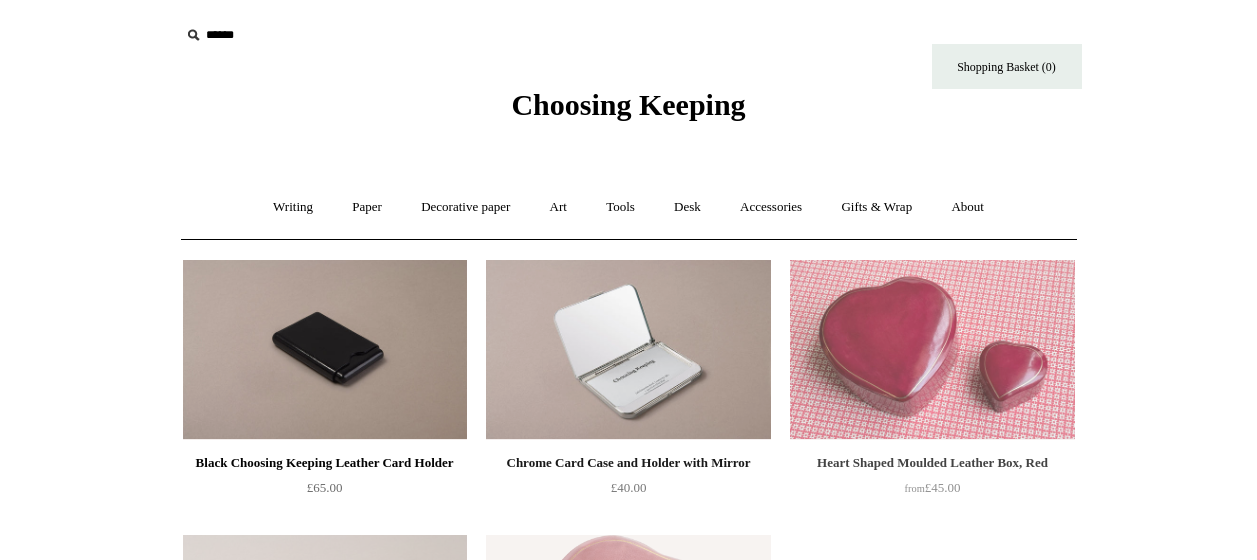 scroll, scrollTop: 0, scrollLeft: 0, axis: both 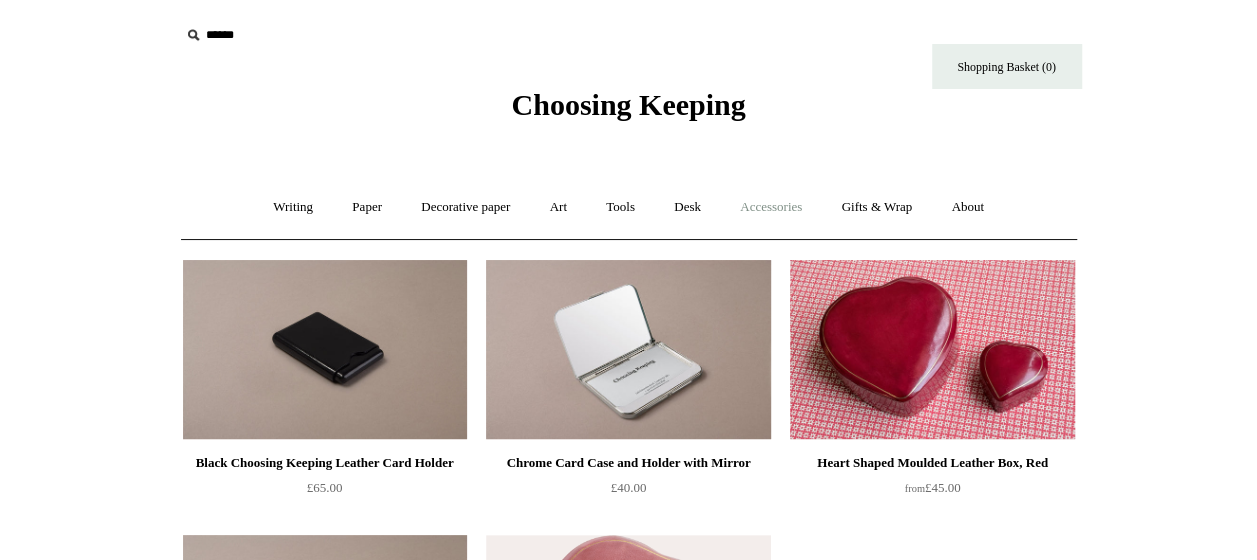 click on "Accessories +" at bounding box center [771, 207] 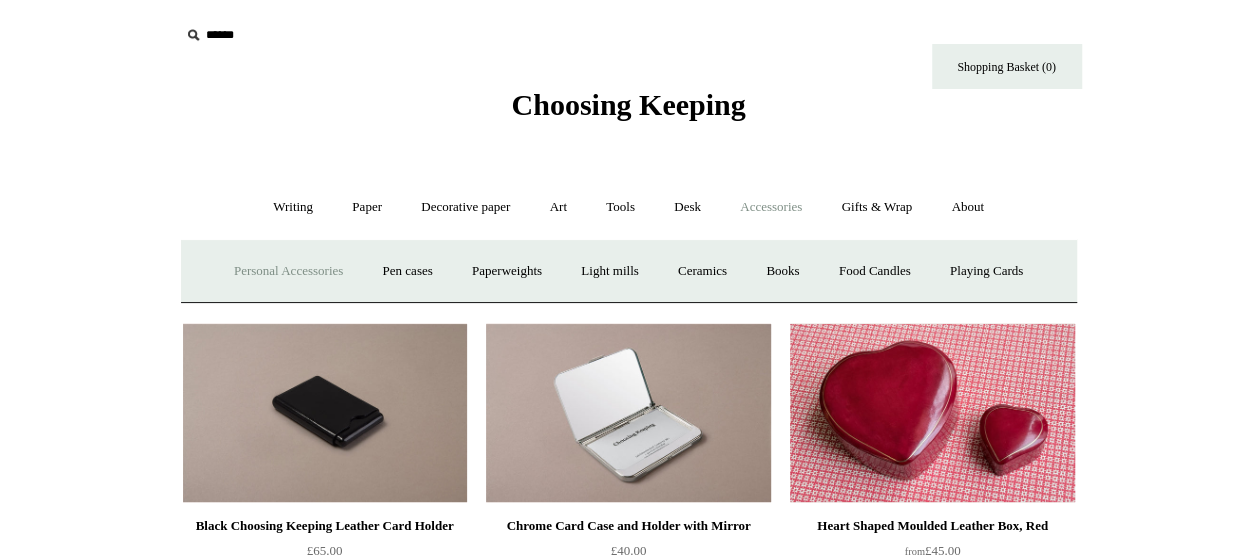 click on "Personal Accessories +" at bounding box center [288, 271] 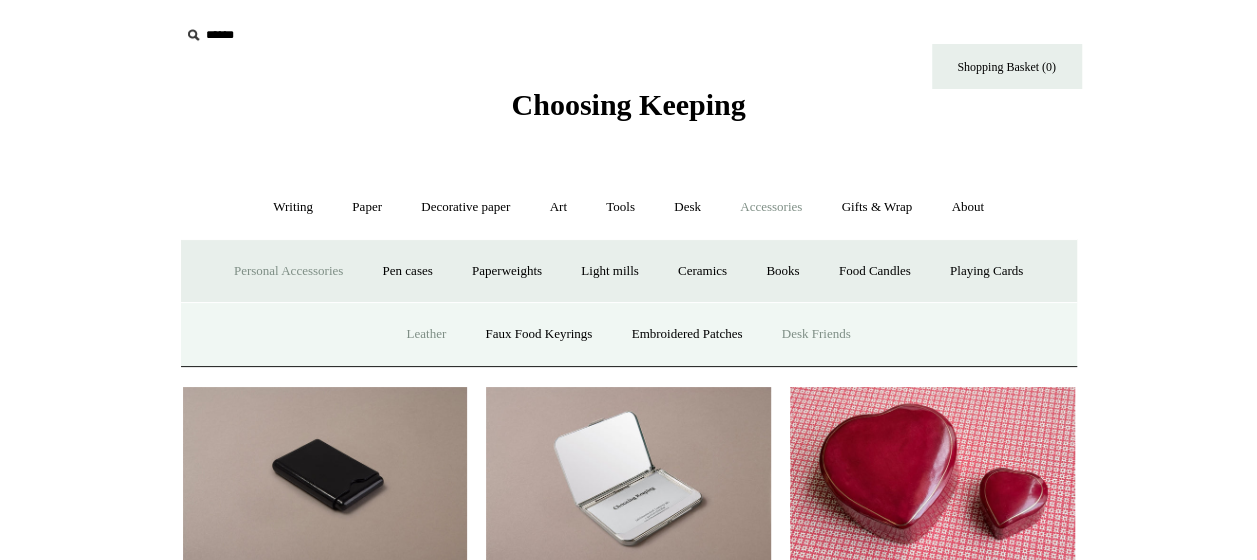 click on "Desk Friends" at bounding box center (816, 334) 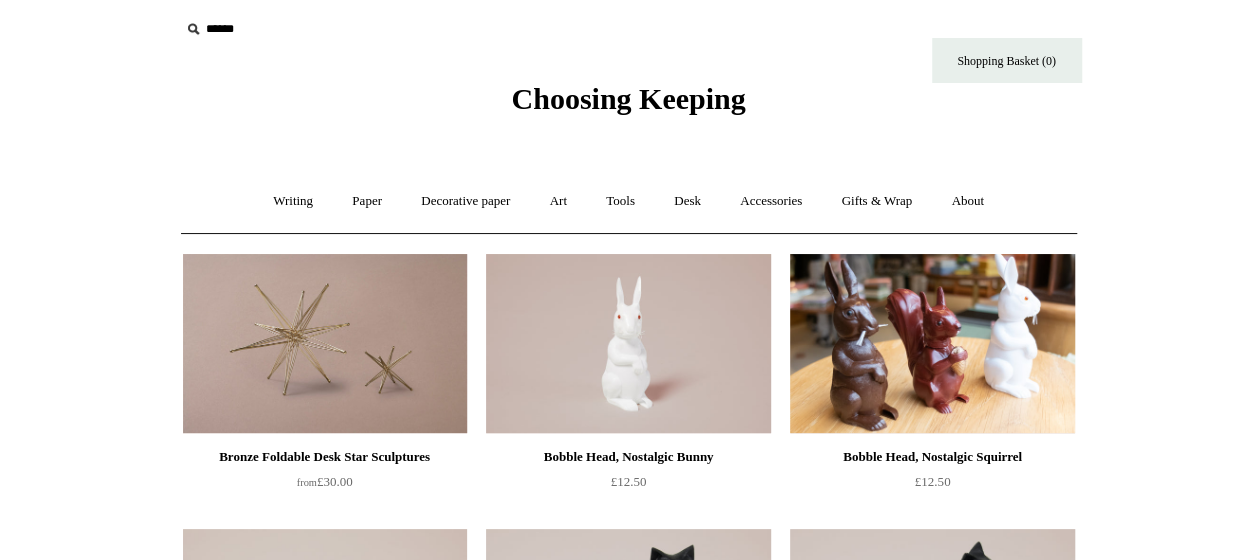 scroll, scrollTop: 0, scrollLeft: 0, axis: both 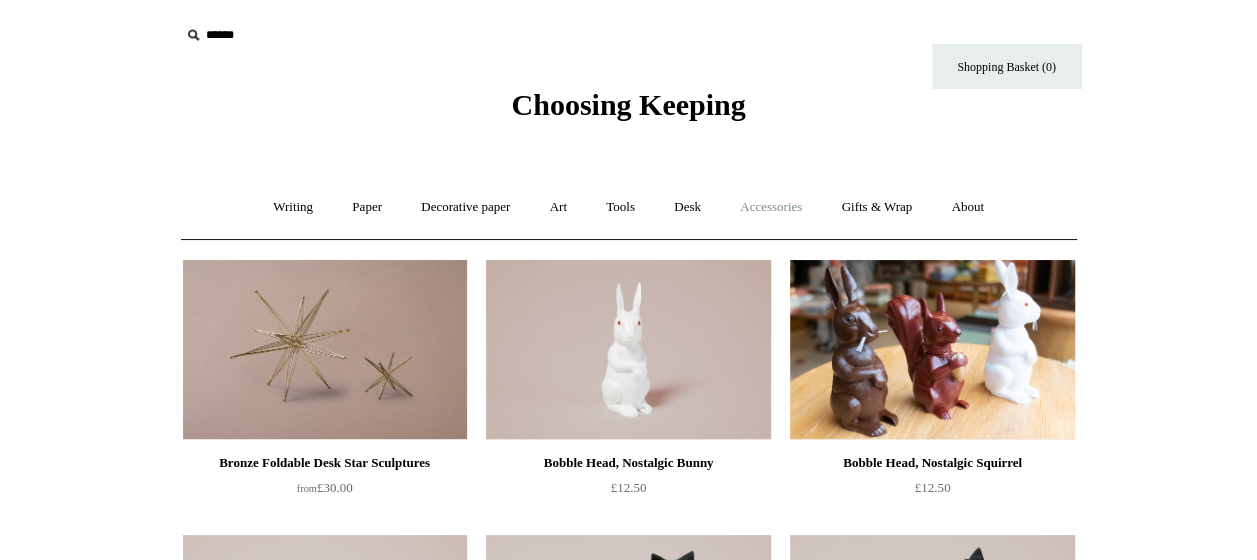 click on "Accessories +" at bounding box center [771, 207] 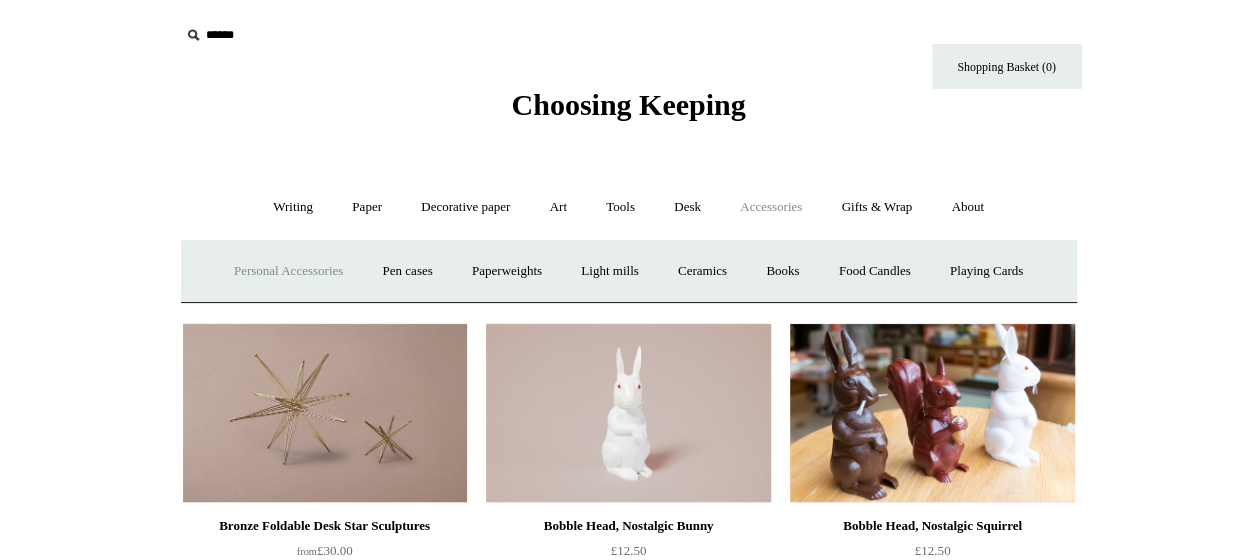 click on "Personal Accessories +" at bounding box center [288, 271] 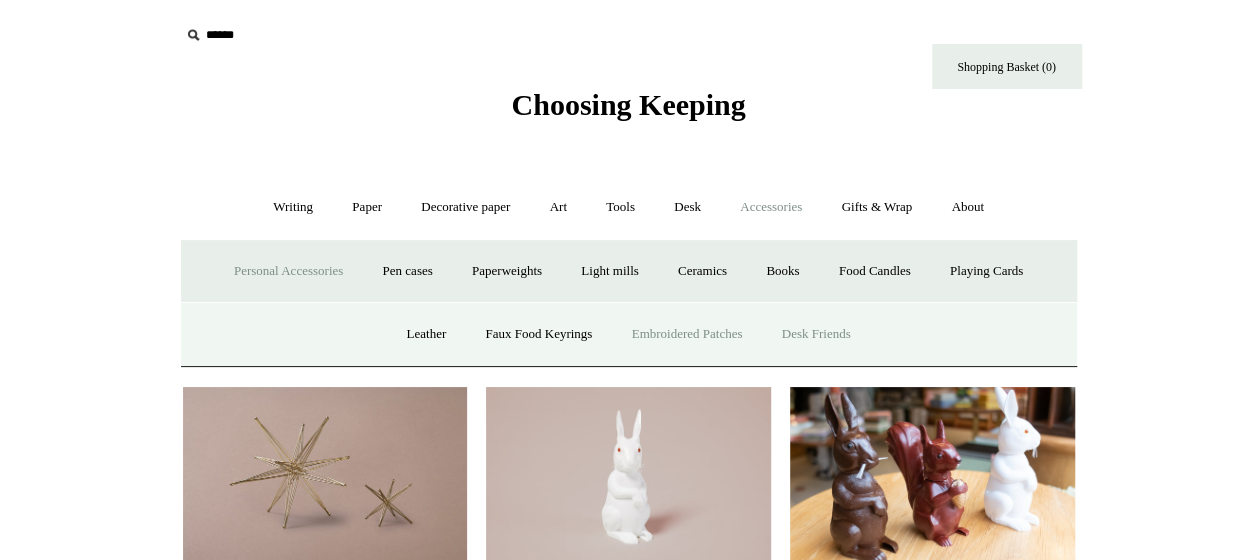 click on "Embroidered Patches" at bounding box center (687, 334) 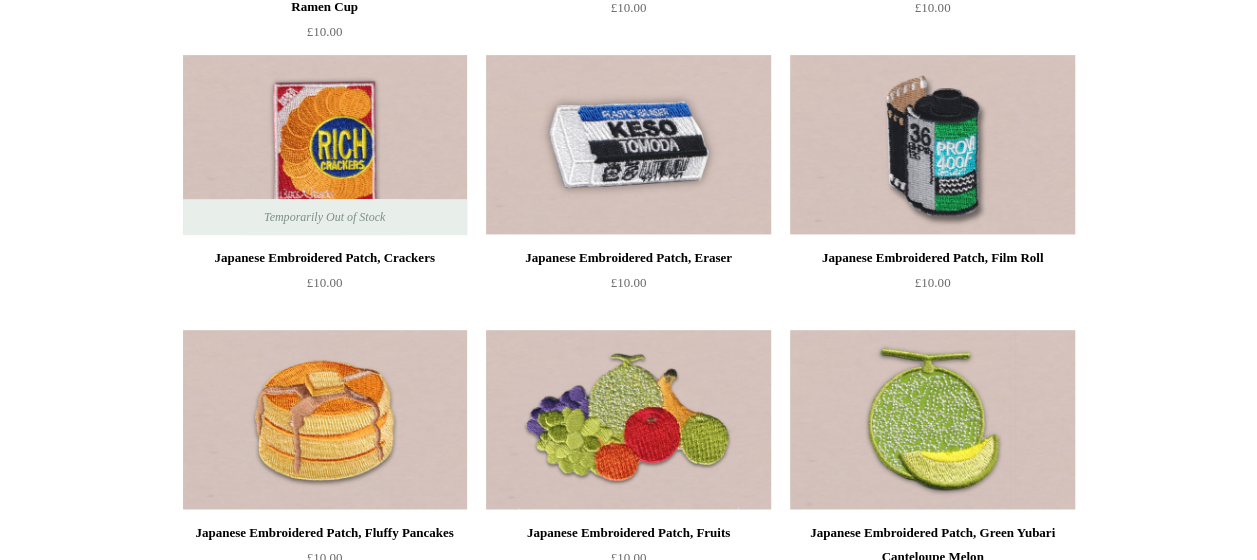 scroll, scrollTop: 100, scrollLeft: 0, axis: vertical 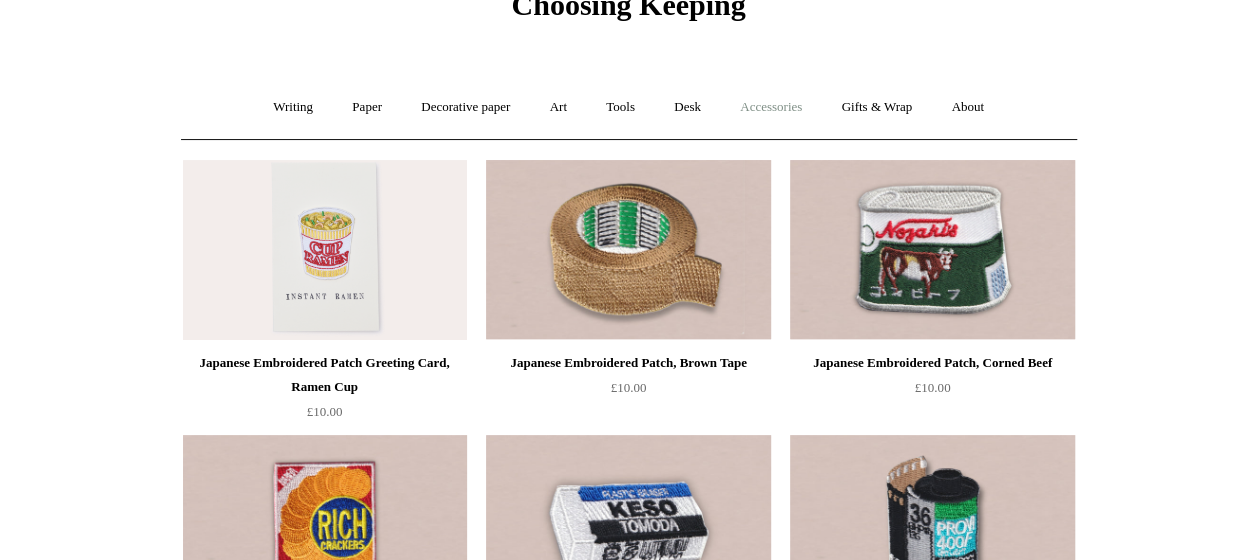 click on "Accessories +" at bounding box center (771, 107) 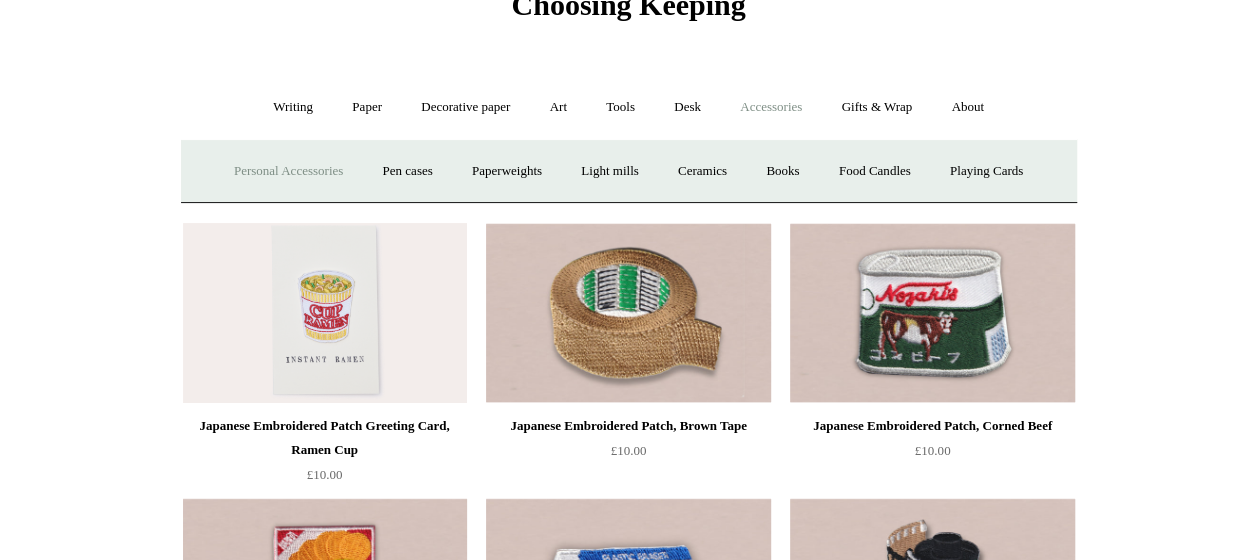 click on "Personal Accessories +" at bounding box center [288, 171] 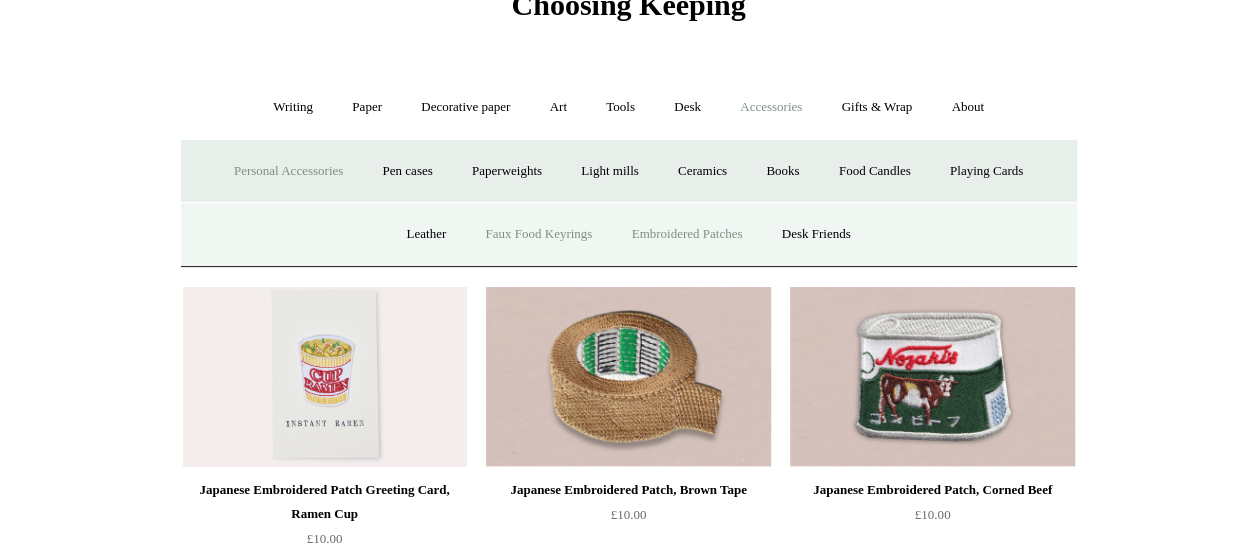 click on "Faux Food Keyrings" at bounding box center [538, 234] 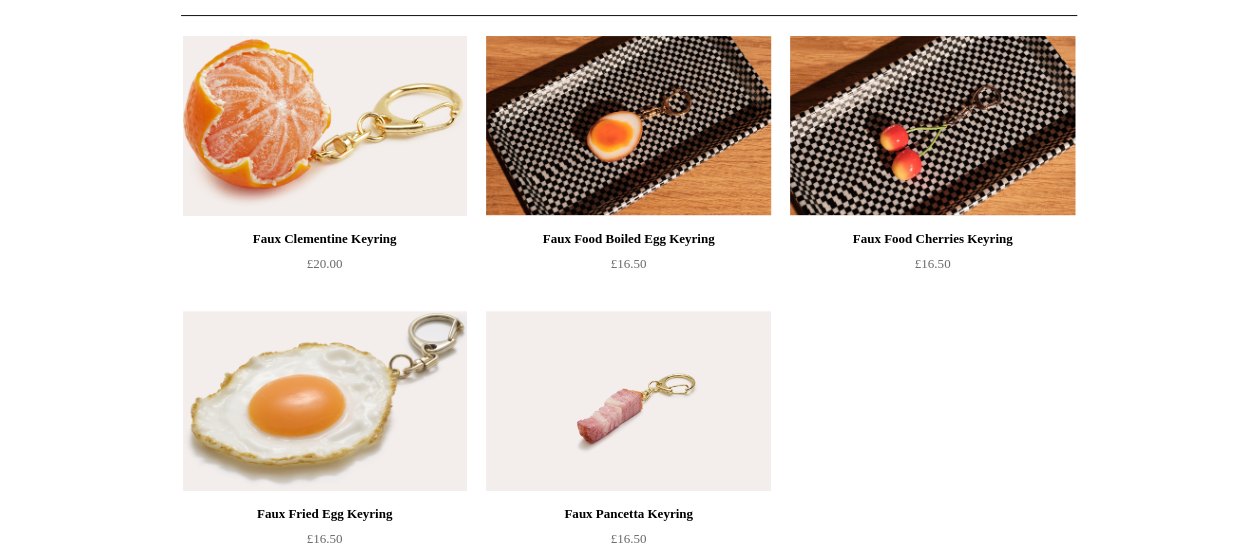 scroll, scrollTop: 0, scrollLeft: 0, axis: both 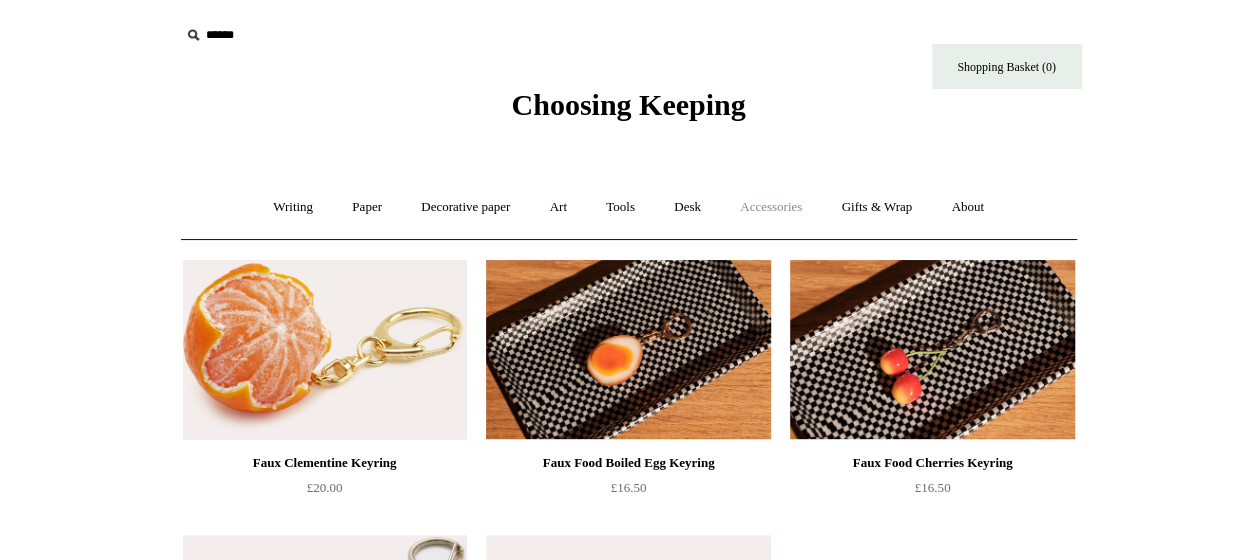 click on "Accessories +" at bounding box center (771, 207) 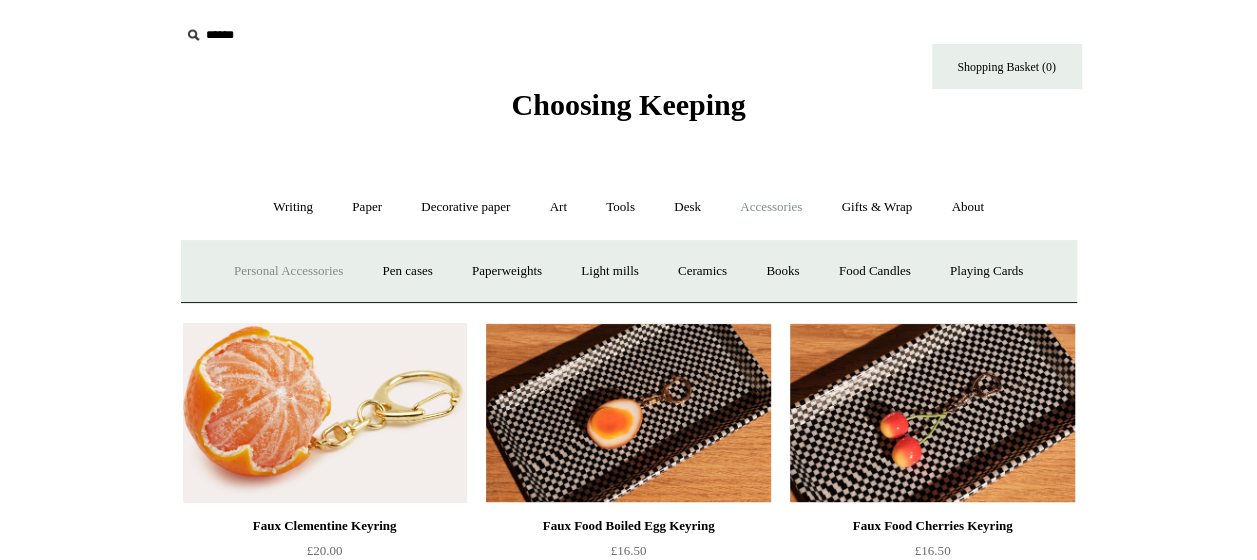 click on "Personal Accessories +" at bounding box center [288, 271] 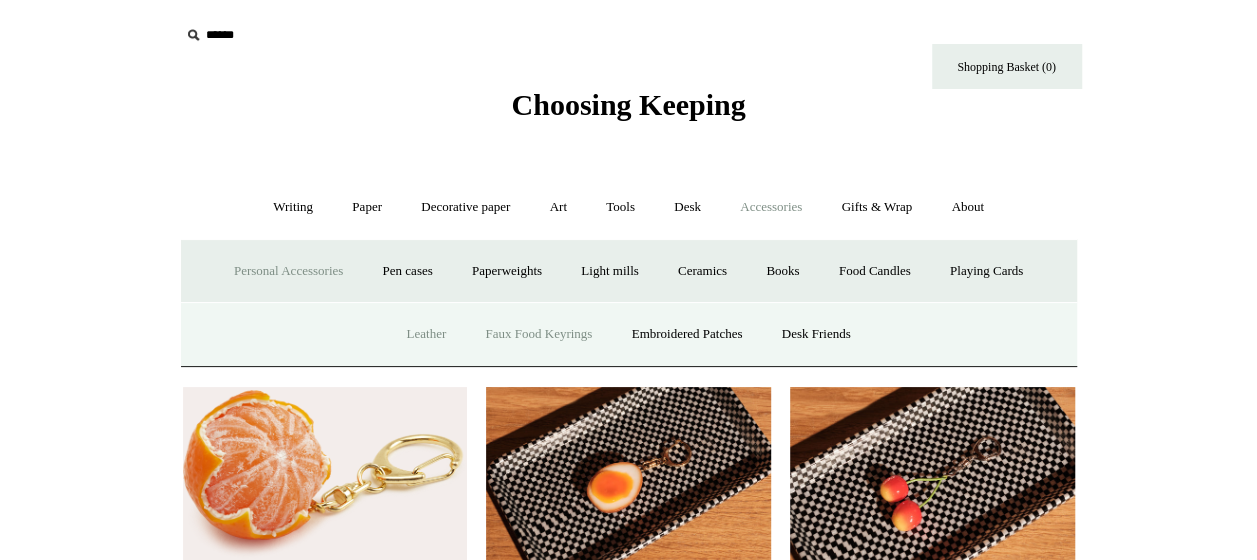 click on "Leather" at bounding box center (426, 334) 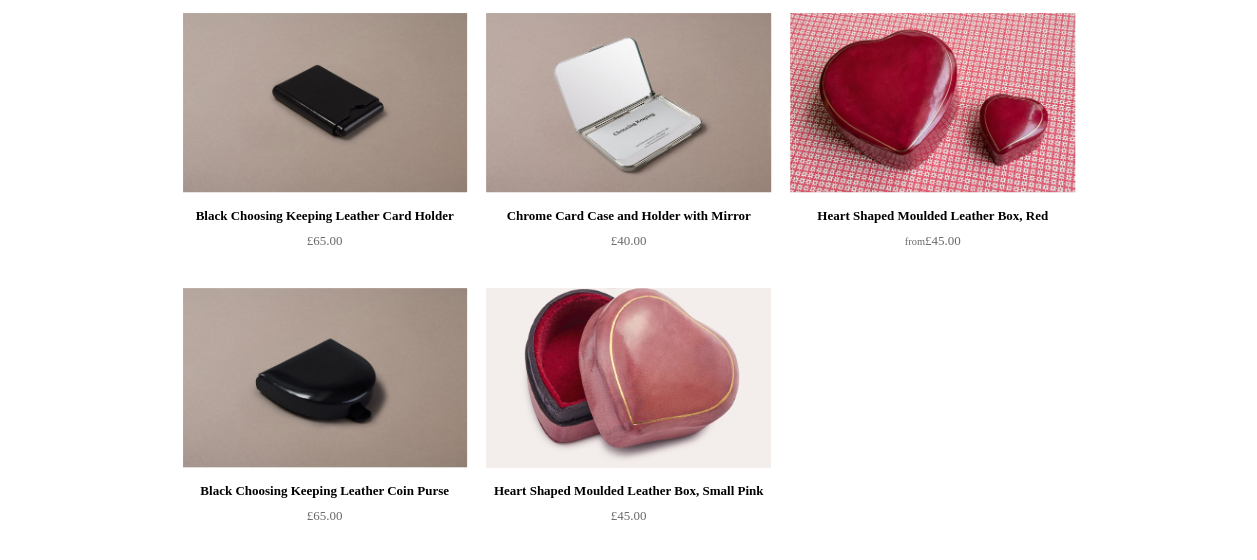 scroll, scrollTop: 0, scrollLeft: 0, axis: both 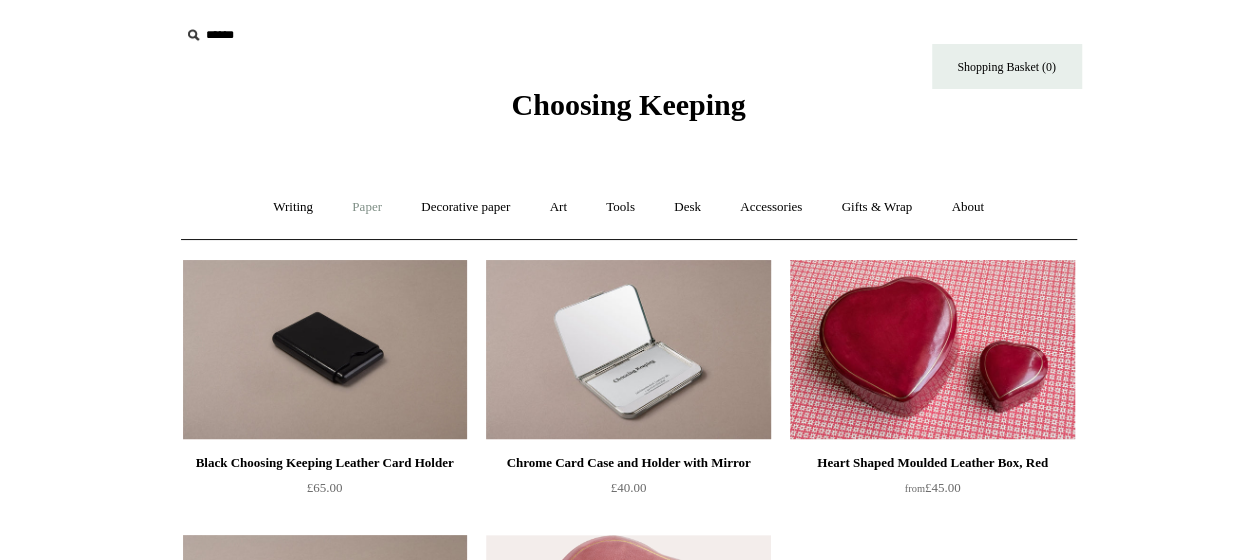 click on "Paper +" at bounding box center (367, 207) 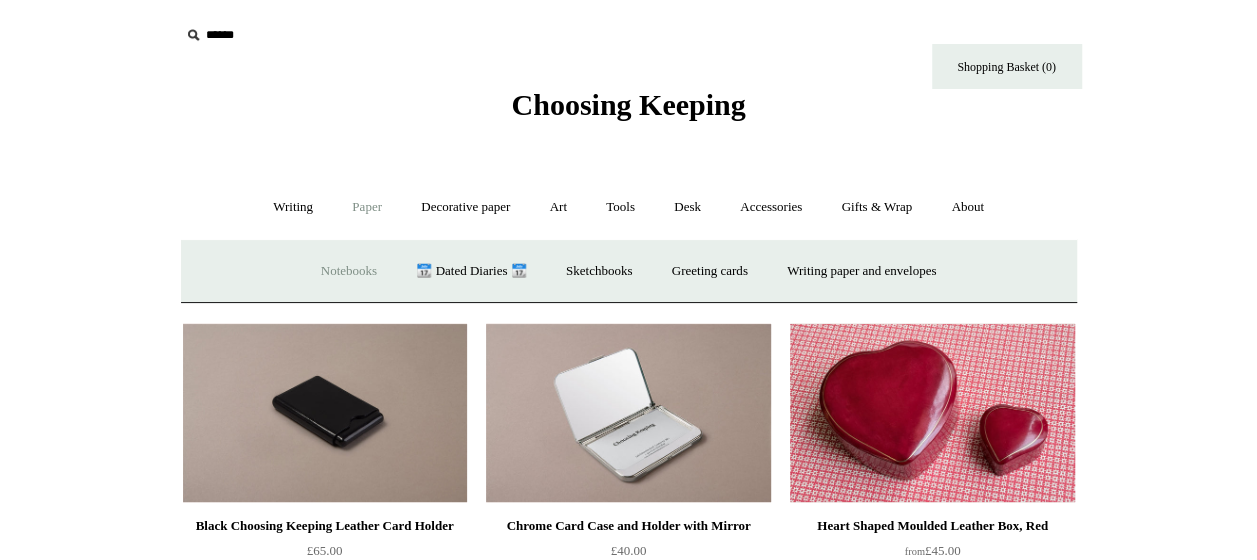 click on "Notebooks +" at bounding box center (349, 271) 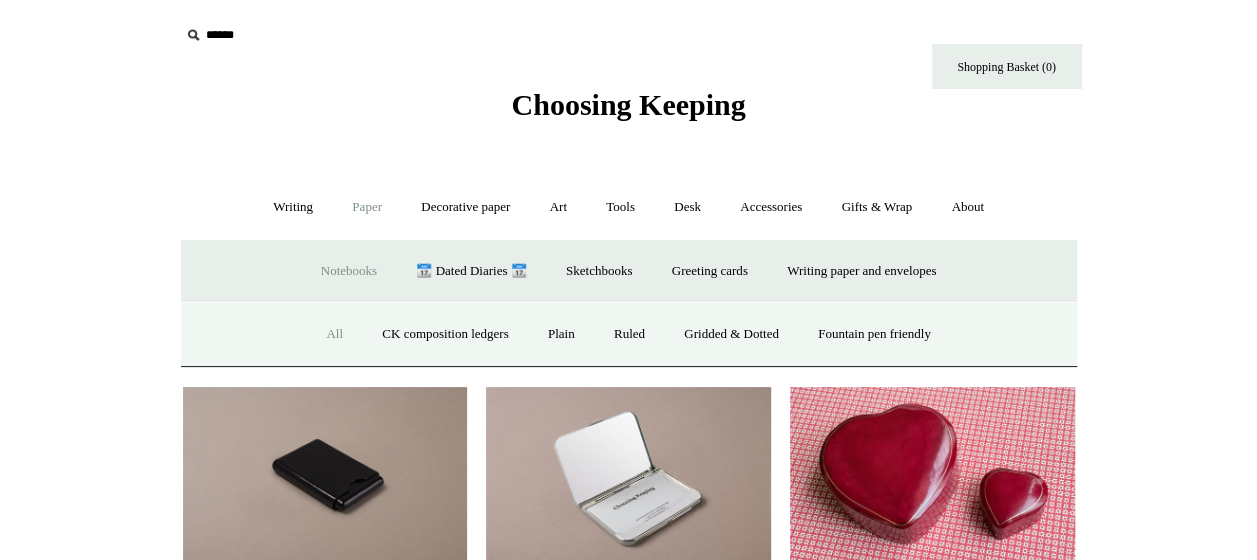 click on "All" at bounding box center (334, 334) 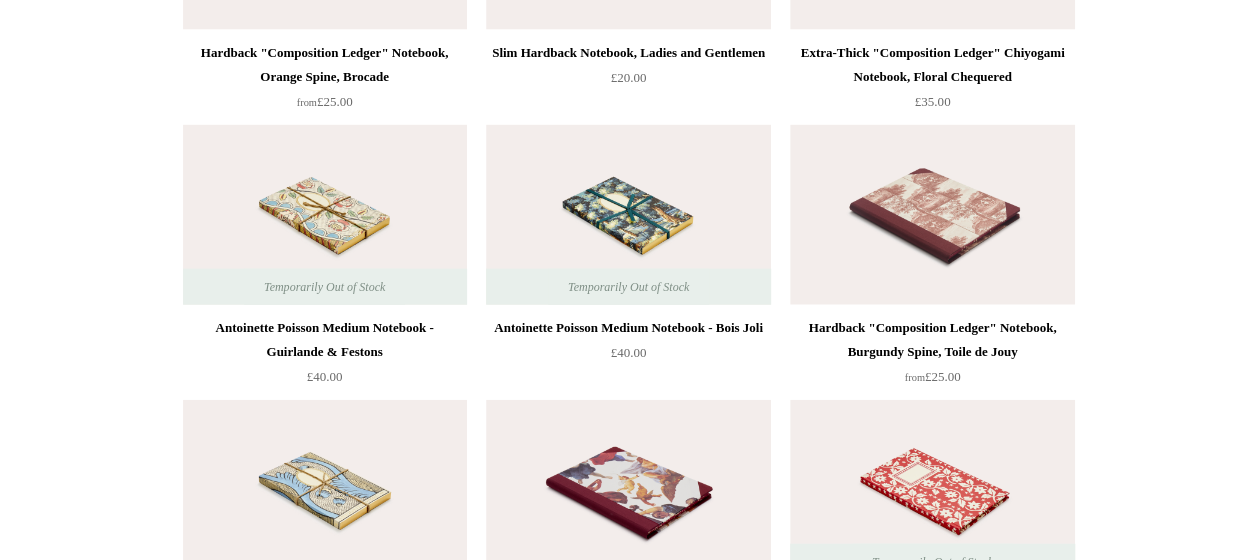 scroll, scrollTop: 9700, scrollLeft: 0, axis: vertical 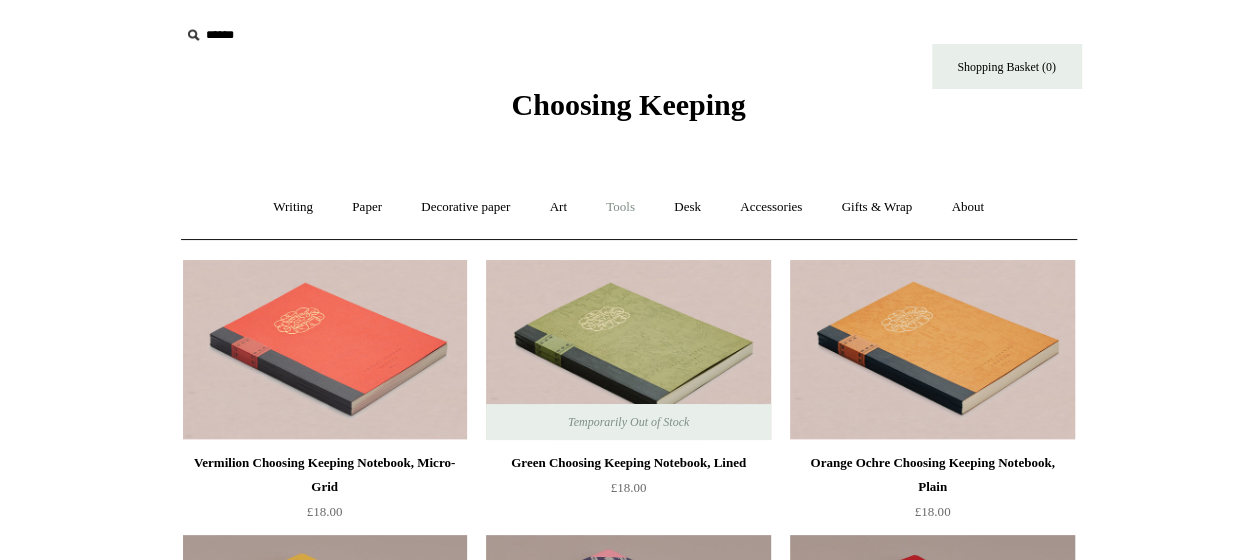 click on "Tools +" at bounding box center [620, 207] 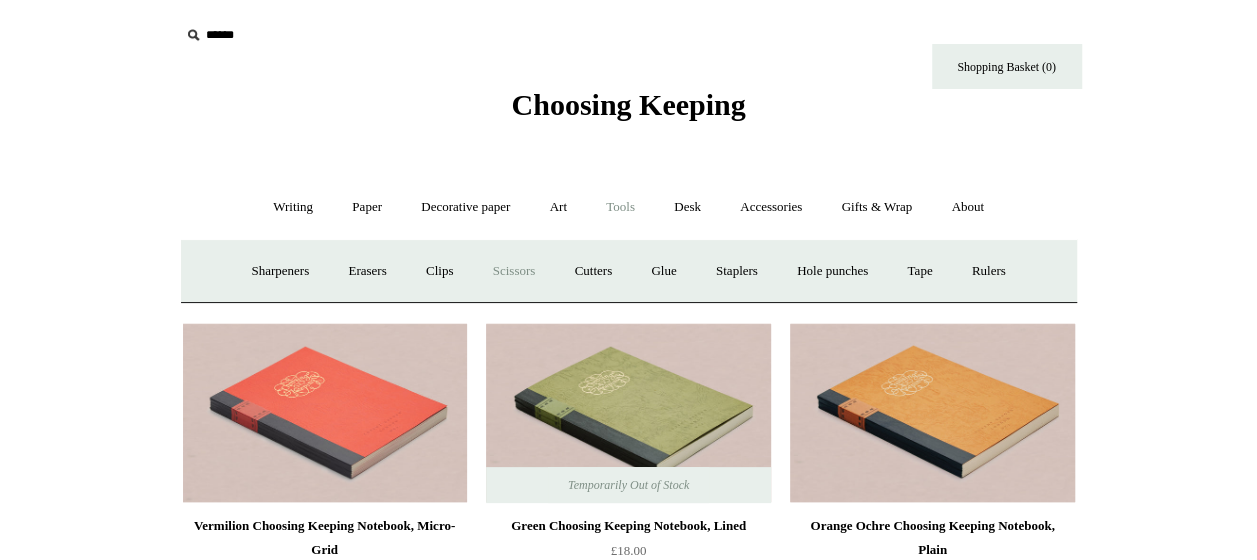 click on "Scissors" at bounding box center [514, 271] 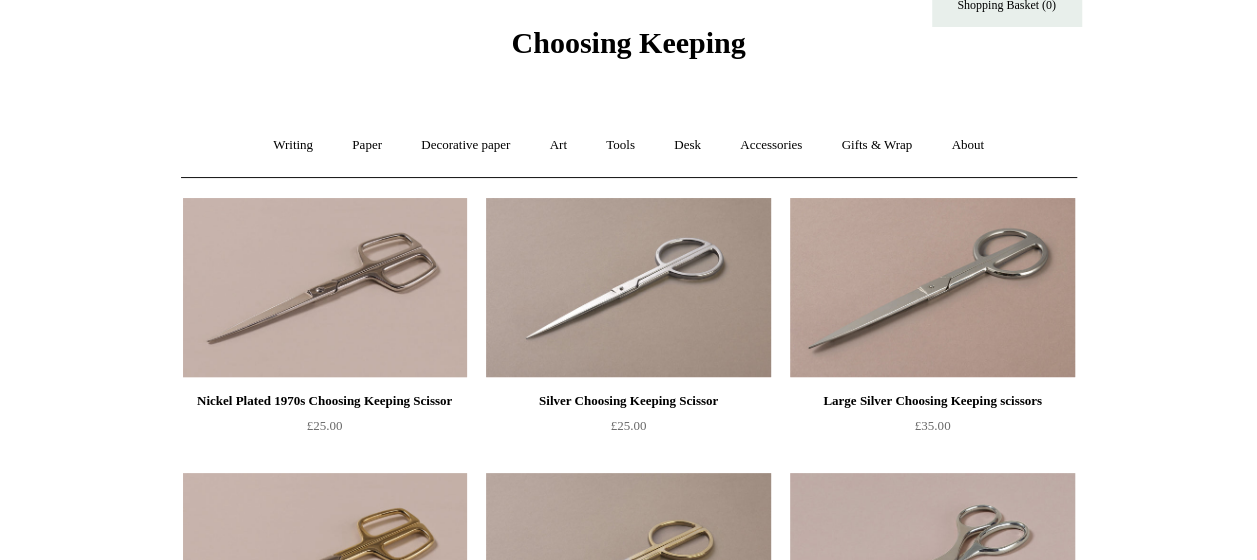 scroll, scrollTop: 0, scrollLeft: 0, axis: both 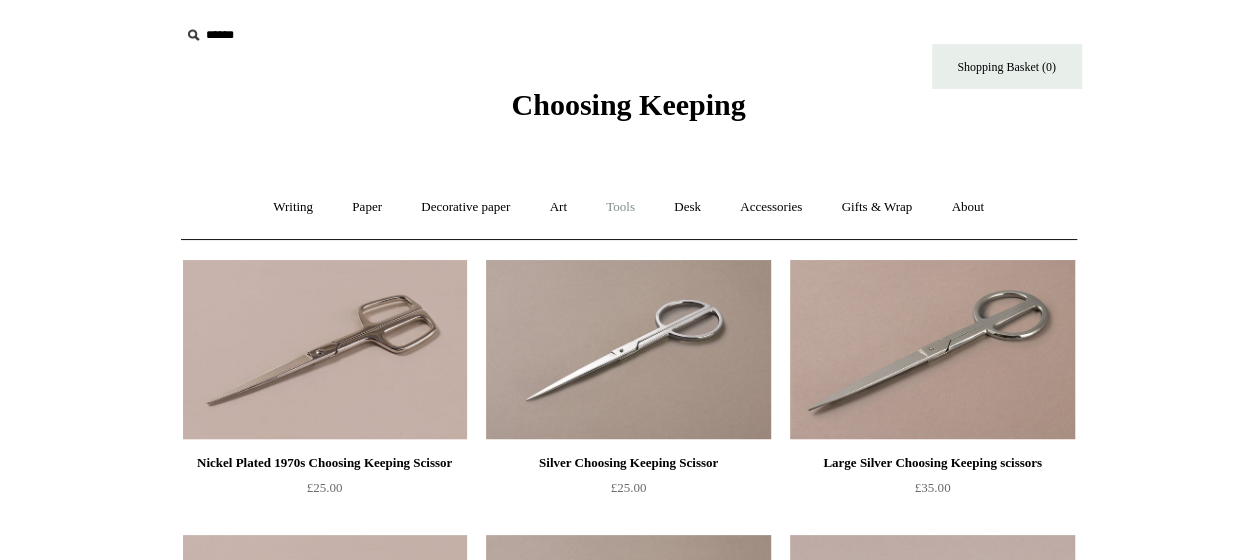 click on "Tools +" at bounding box center [620, 207] 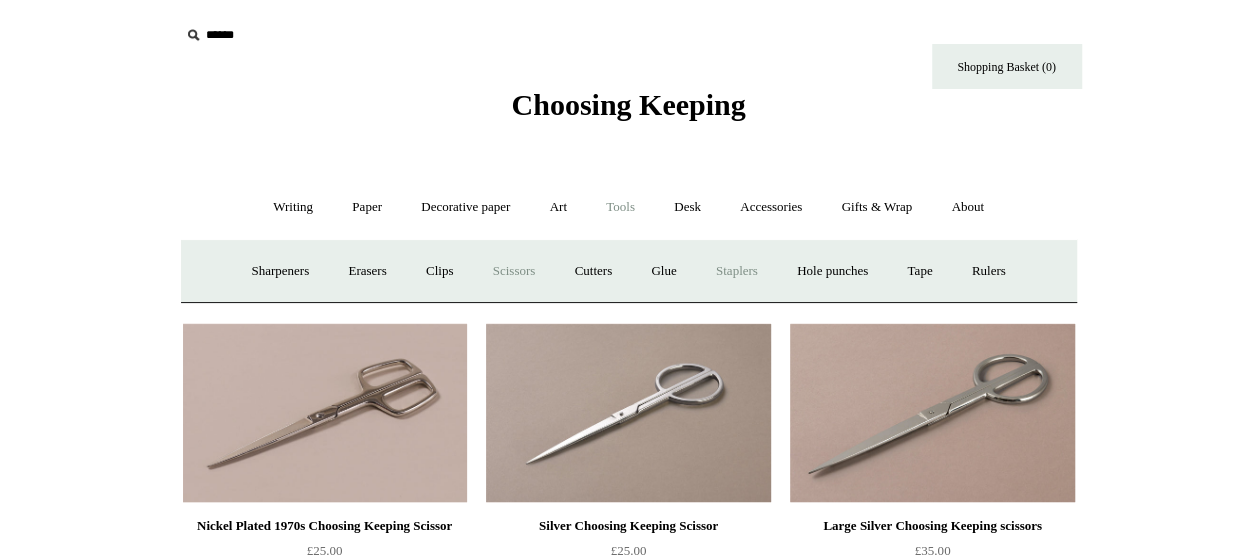 click on "Staplers +" at bounding box center (737, 271) 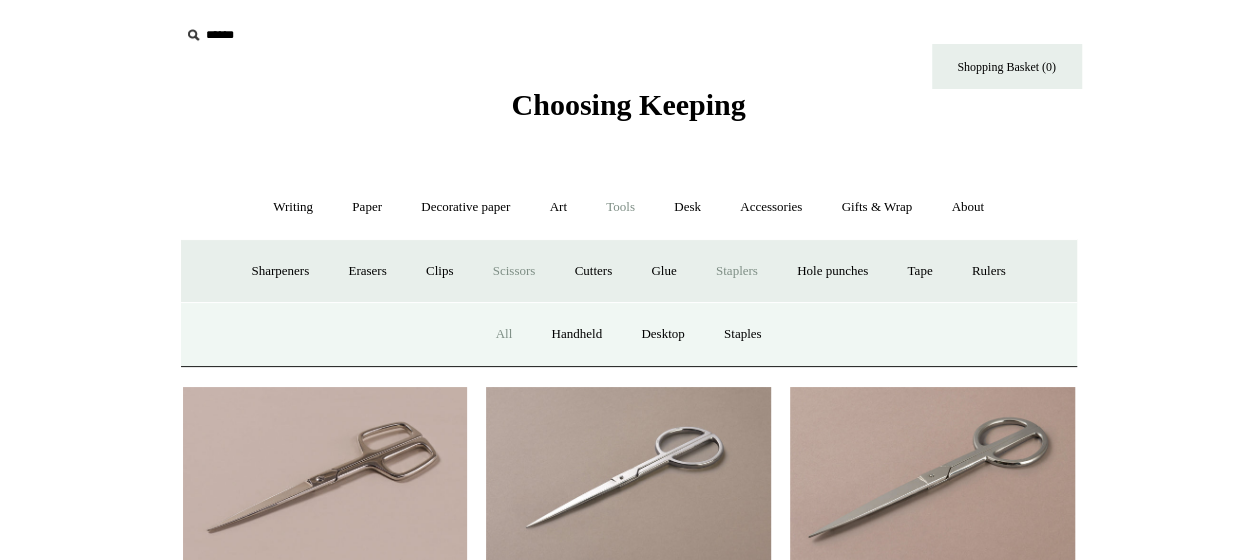 click on "All" at bounding box center [504, 334] 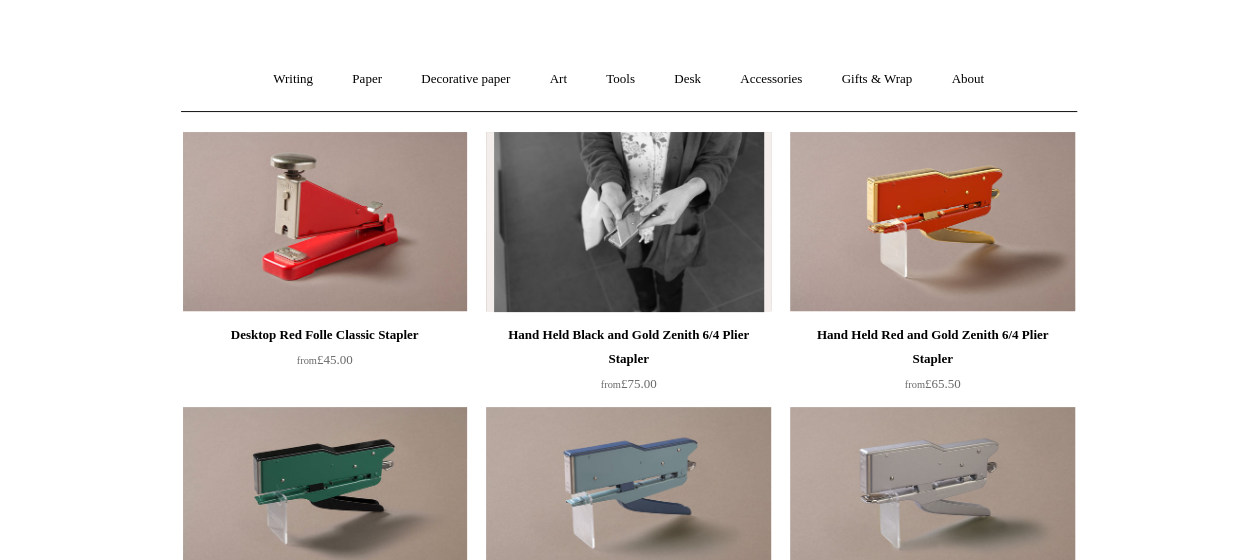 scroll, scrollTop: 0, scrollLeft: 0, axis: both 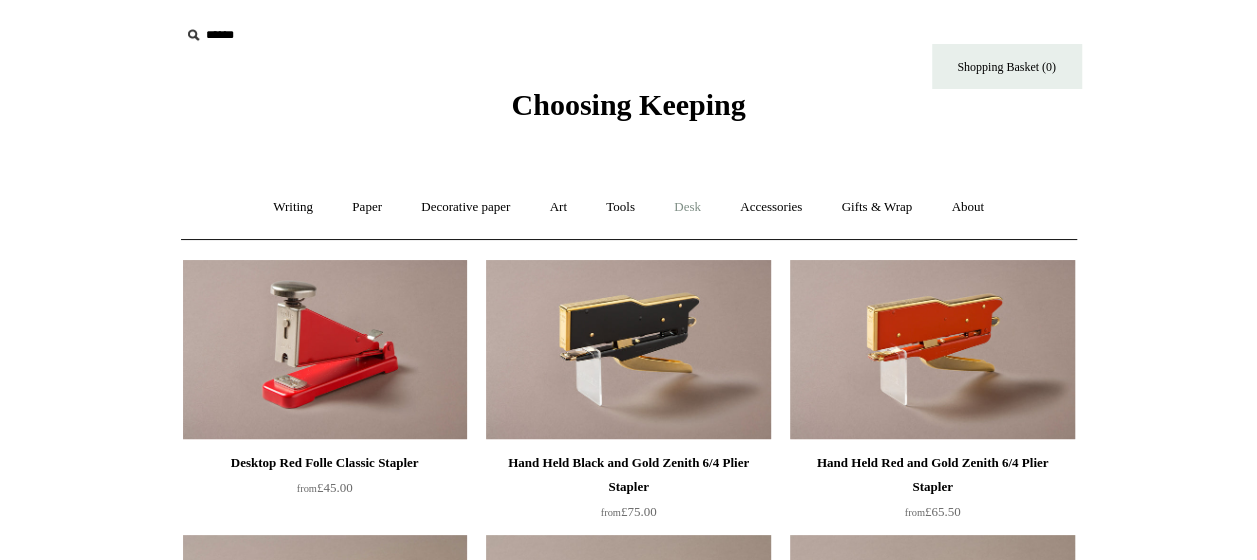 click on "Desk +" at bounding box center [687, 207] 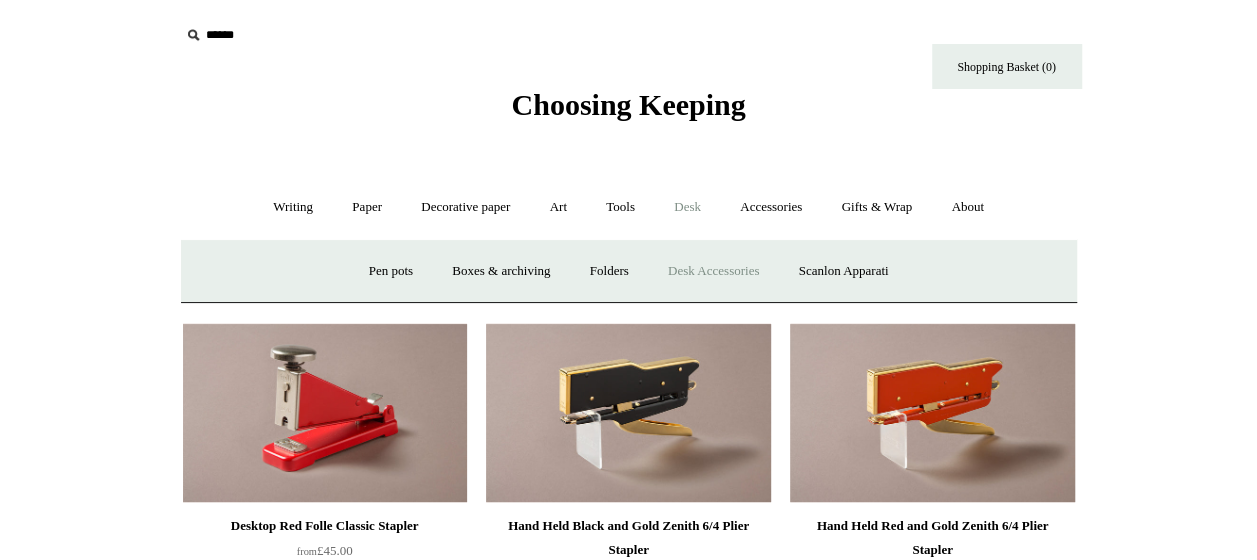 click on "Desk Accessories" at bounding box center (713, 271) 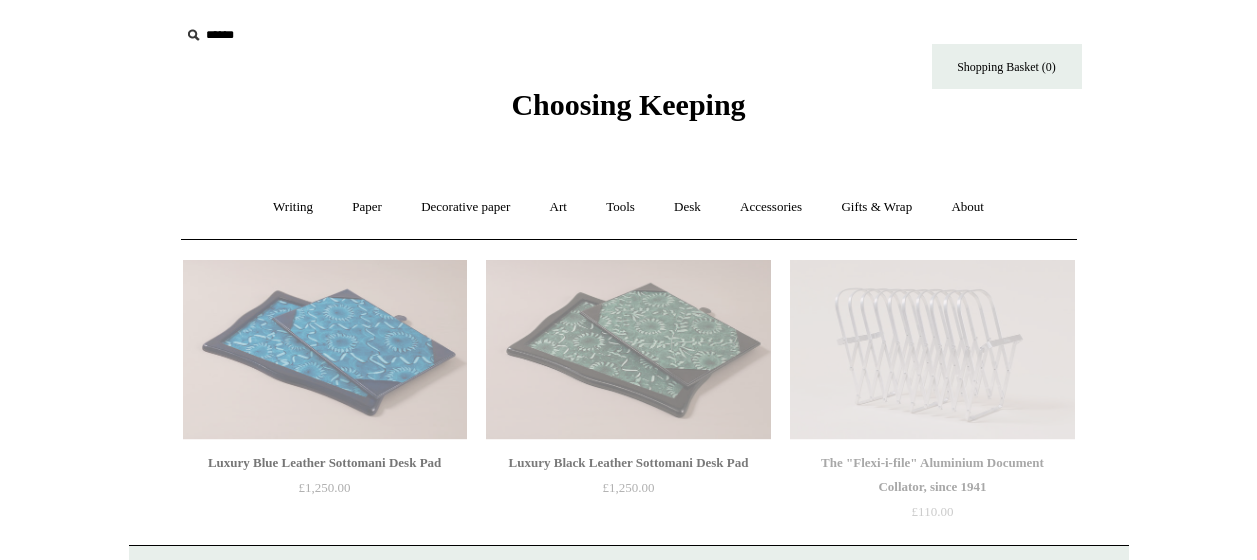 scroll, scrollTop: 0, scrollLeft: 0, axis: both 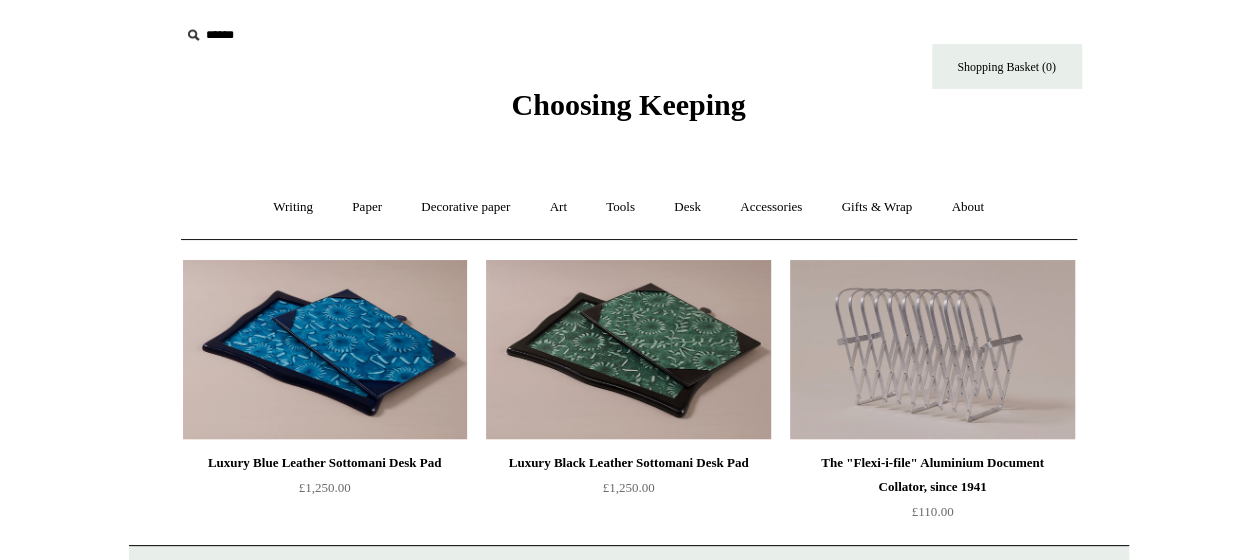click on "Luxury Black Leather Sottomani Desk Pad" at bounding box center [628, 463] 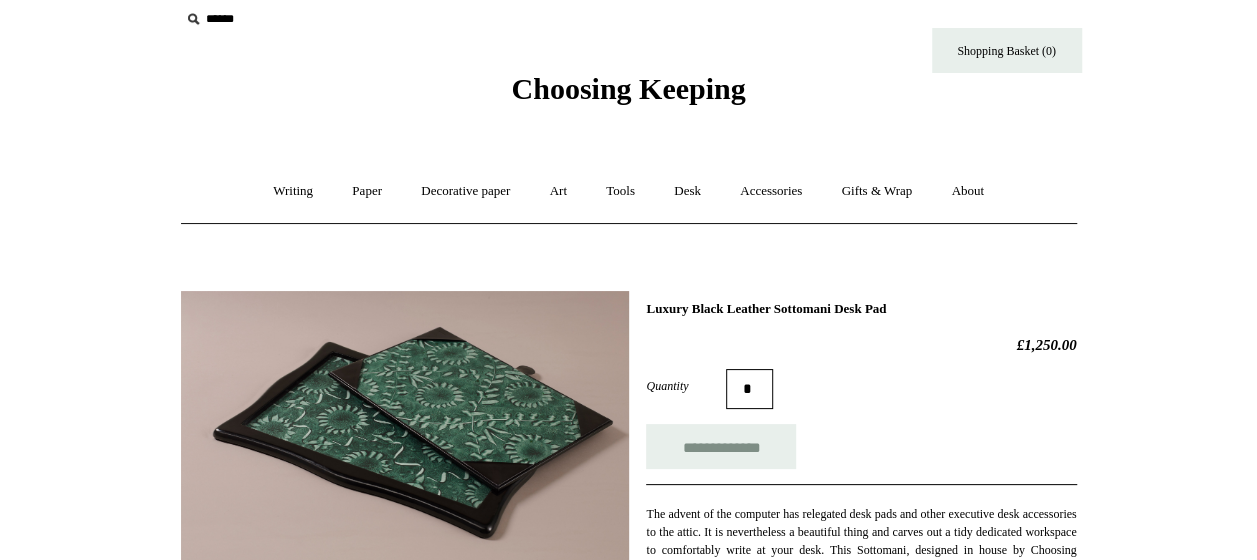 scroll, scrollTop: 200, scrollLeft: 0, axis: vertical 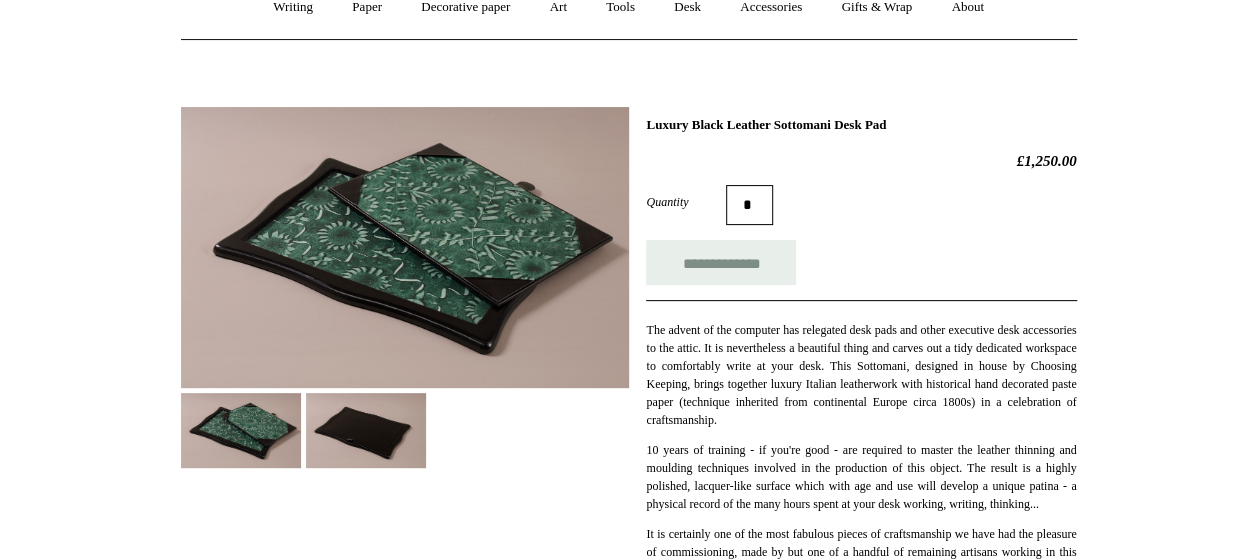 click at bounding box center (366, 430) 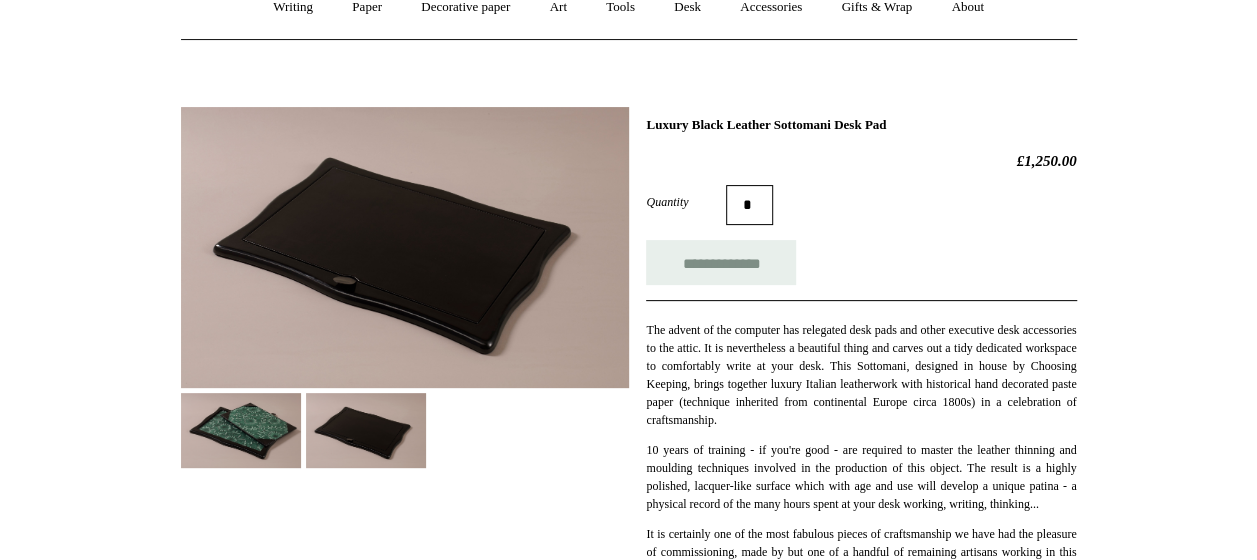 click at bounding box center [241, 430] 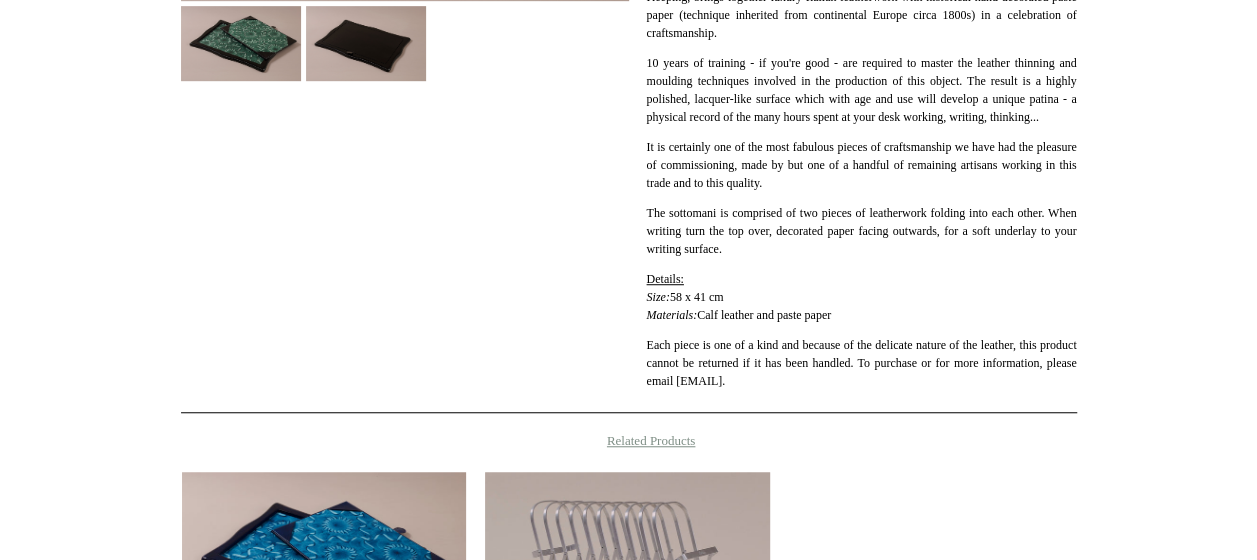 scroll, scrollTop: 194, scrollLeft: 0, axis: vertical 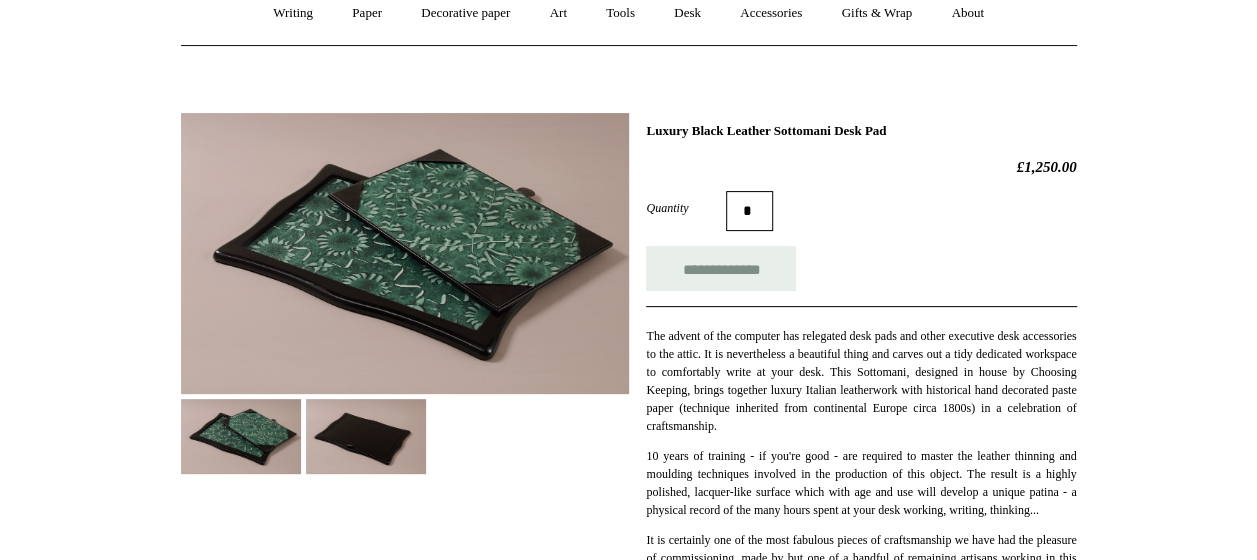 click at bounding box center (241, 436) 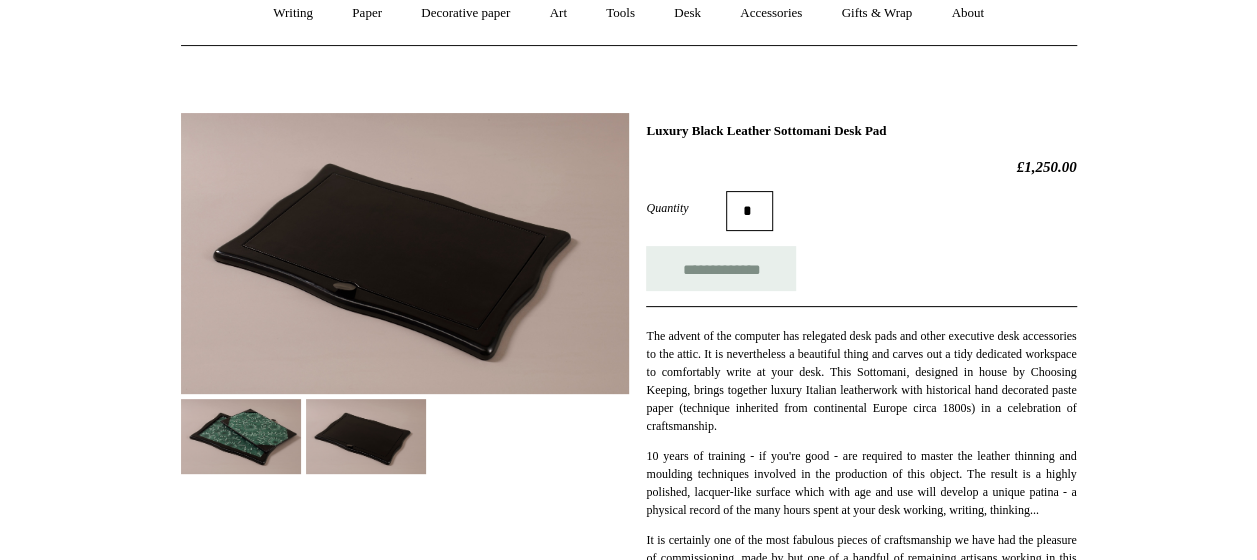 click at bounding box center (241, 436) 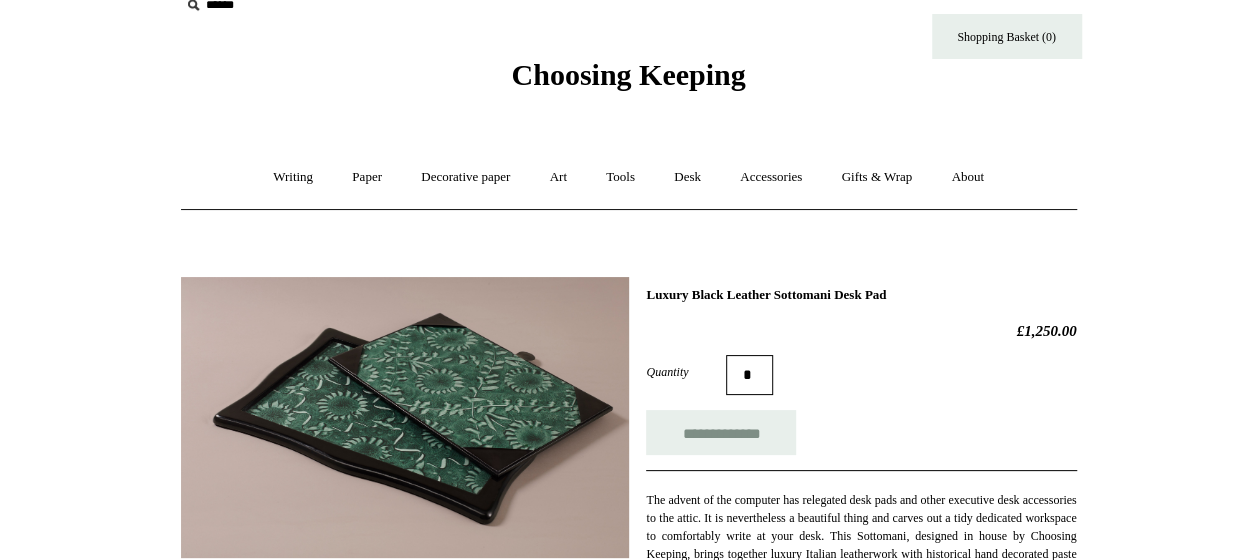 scroll, scrollTop: 0, scrollLeft: 0, axis: both 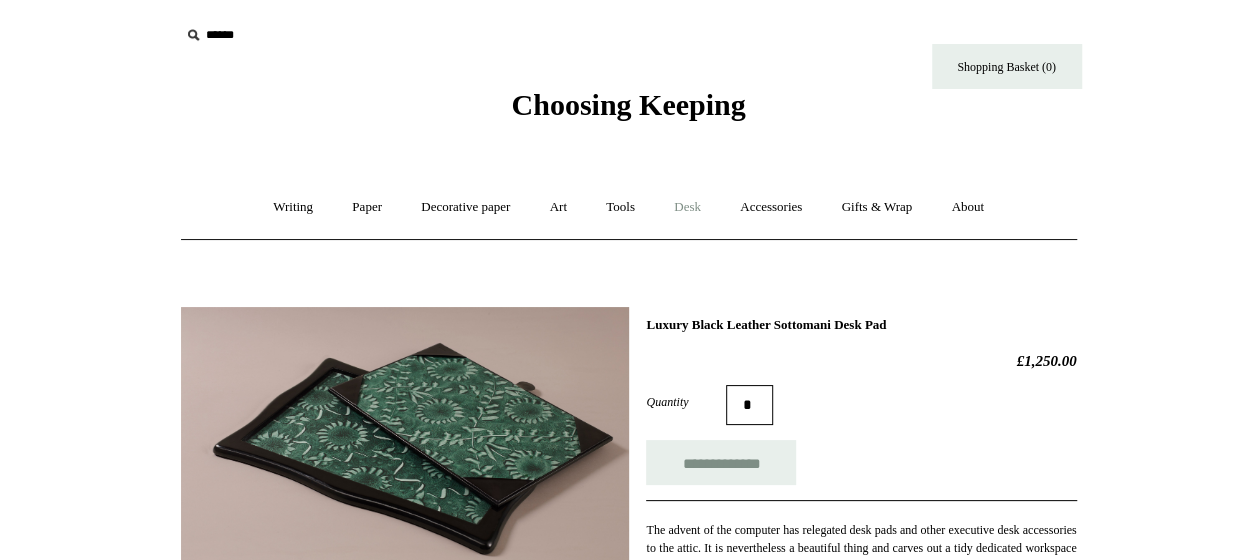 click on "Desk +" at bounding box center (687, 207) 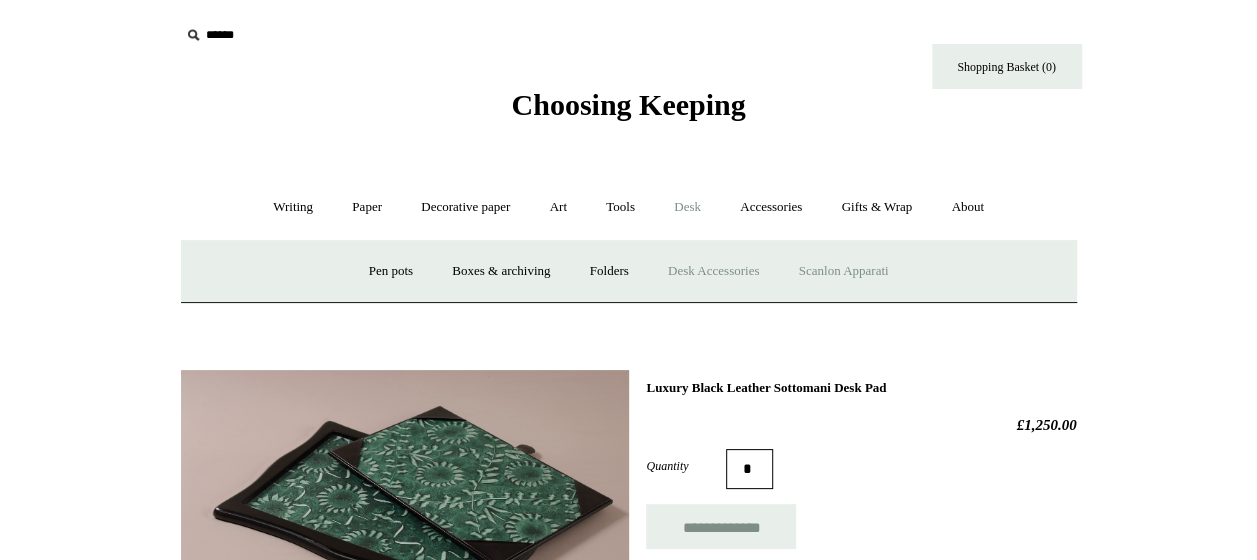 click on "Scanlon Apparati" at bounding box center (844, 271) 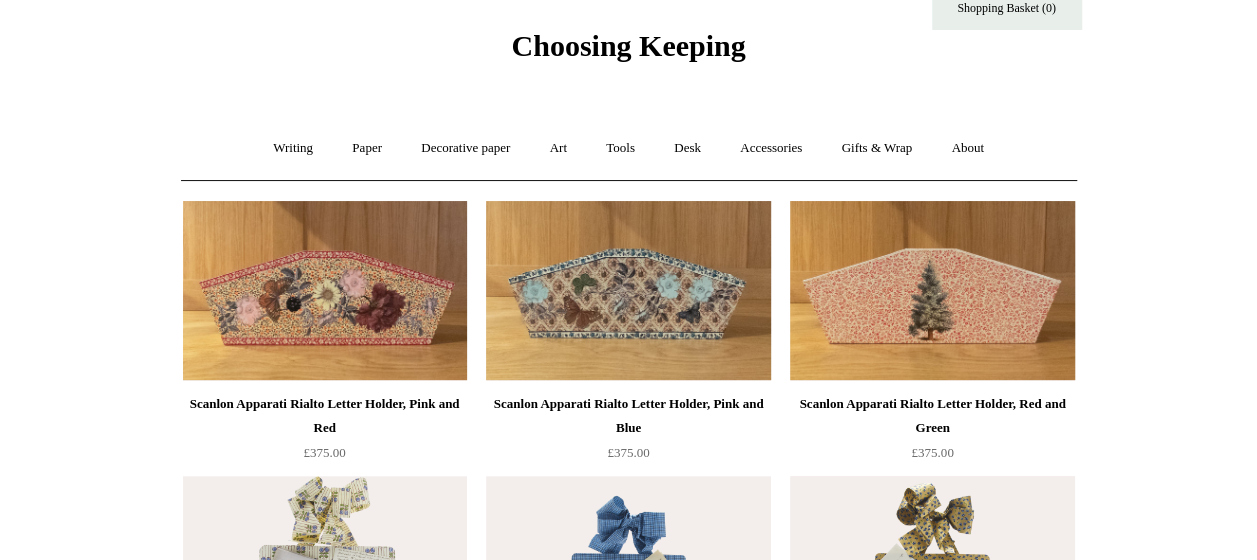 scroll, scrollTop: 0, scrollLeft: 0, axis: both 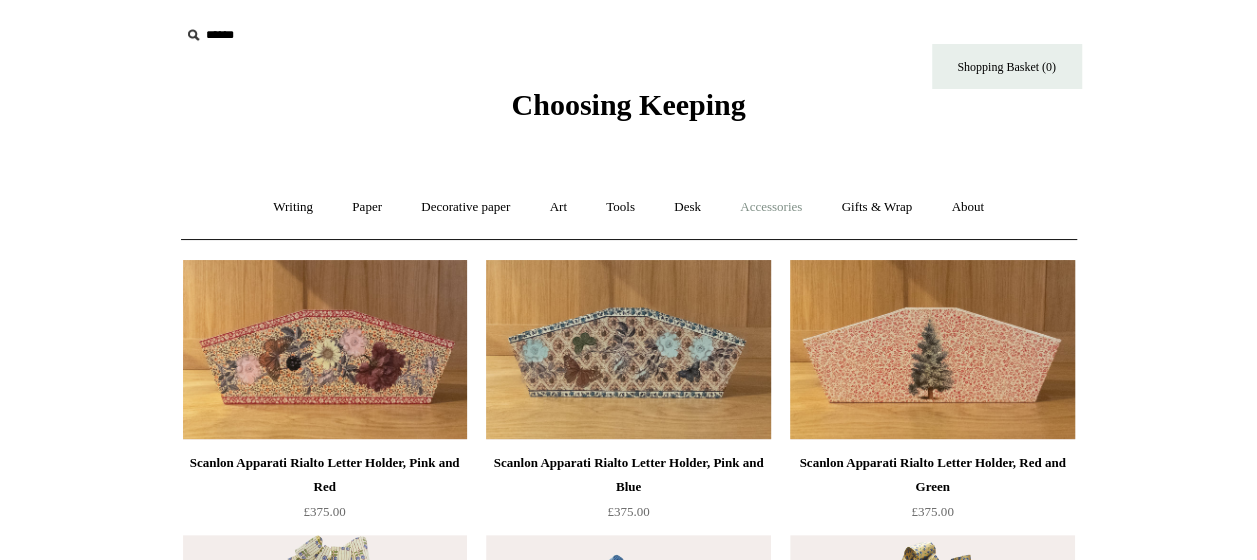 click on "Accessories +" at bounding box center (771, 207) 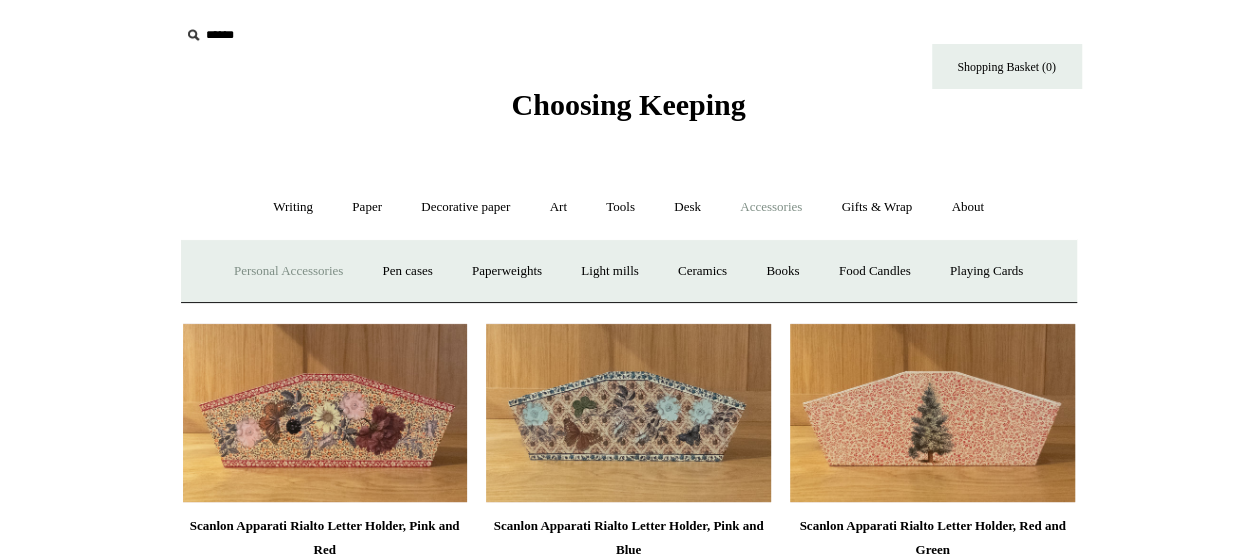click on "Personal Accessories +" at bounding box center [288, 271] 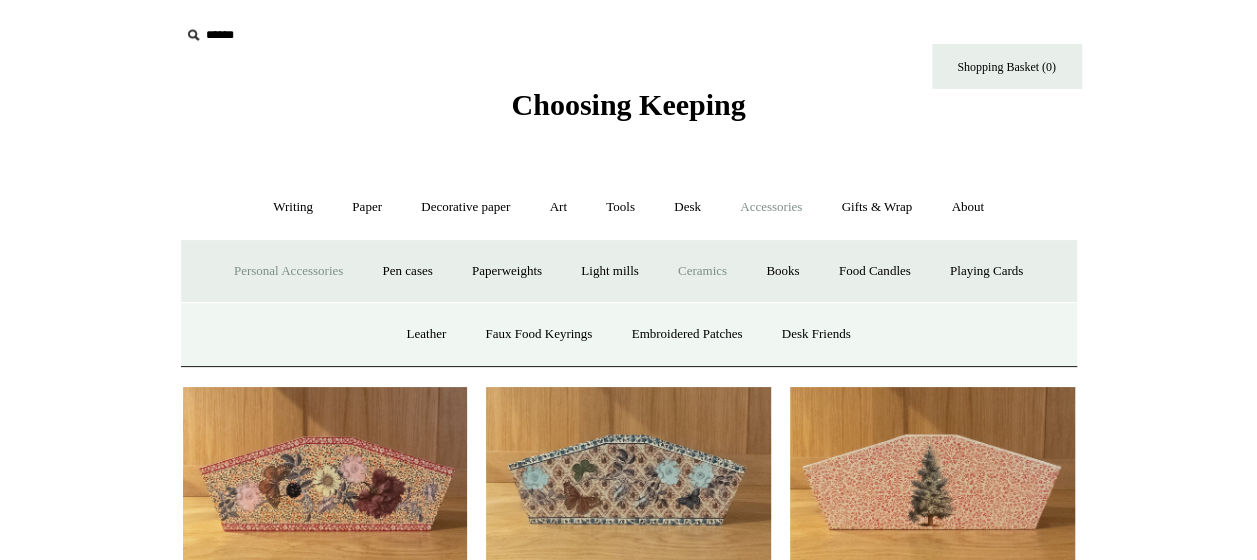 click on "Ceramics  +" at bounding box center (702, 271) 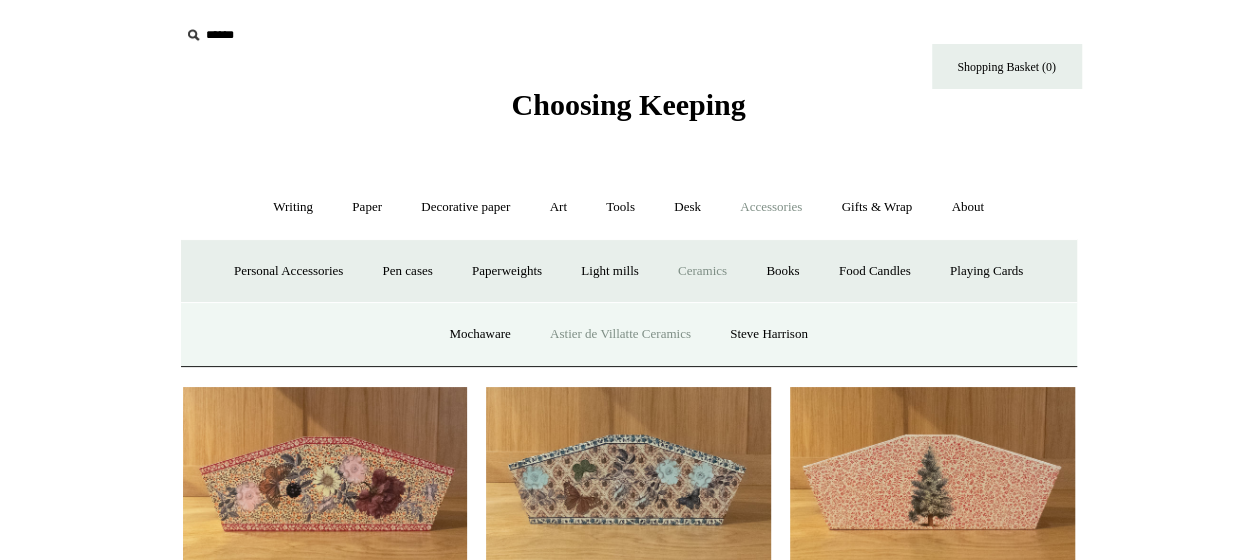 click on "Astier de Villatte Ceramics" at bounding box center (620, 334) 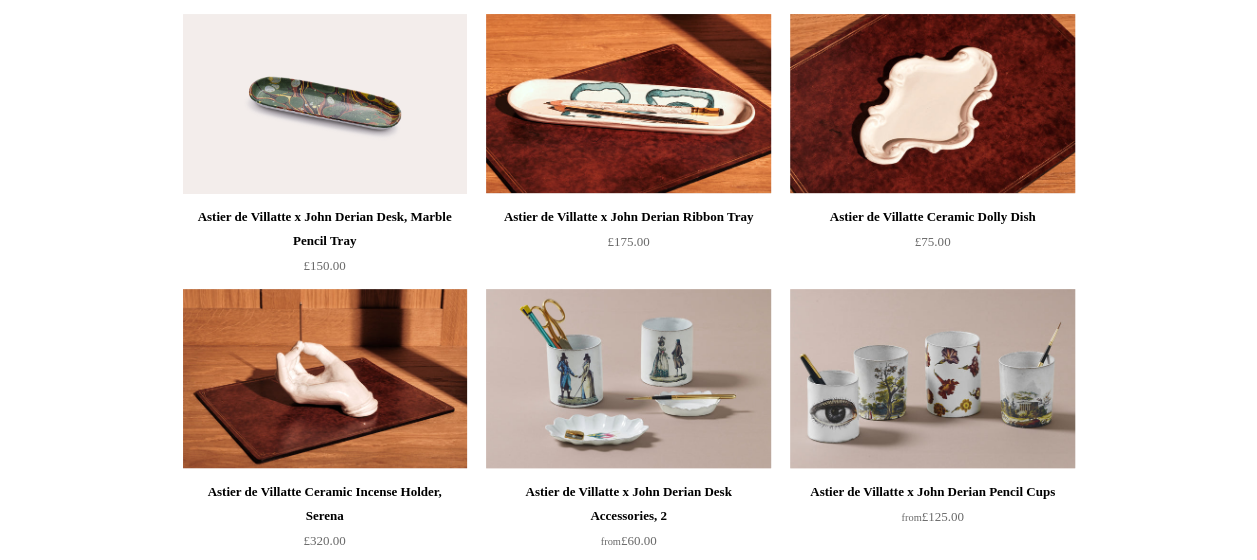 scroll, scrollTop: 0, scrollLeft: 0, axis: both 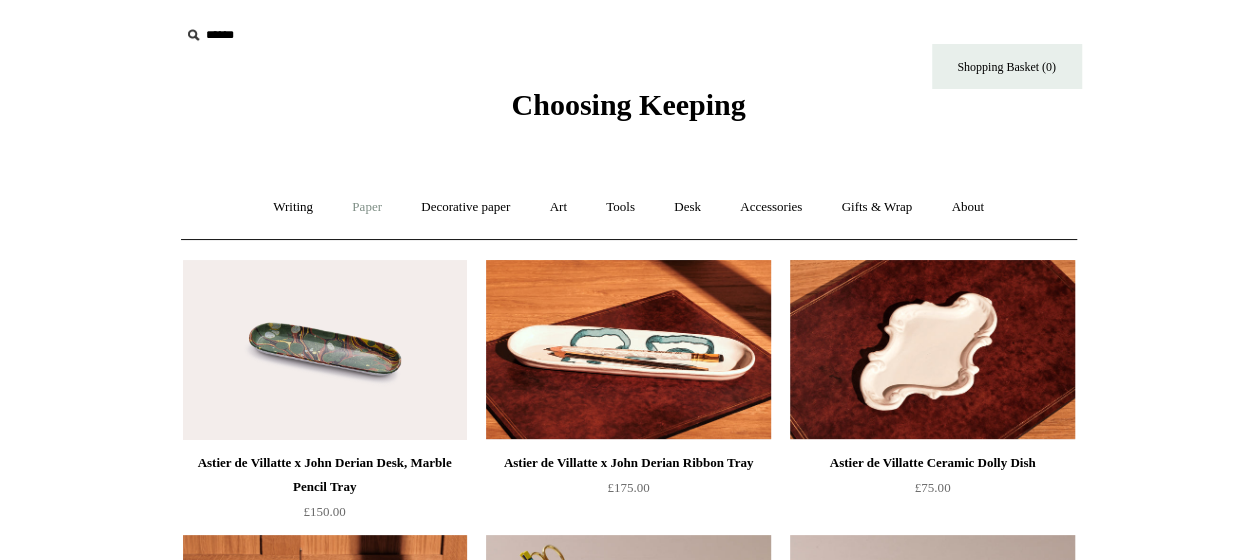 click on "Paper +" at bounding box center (367, 207) 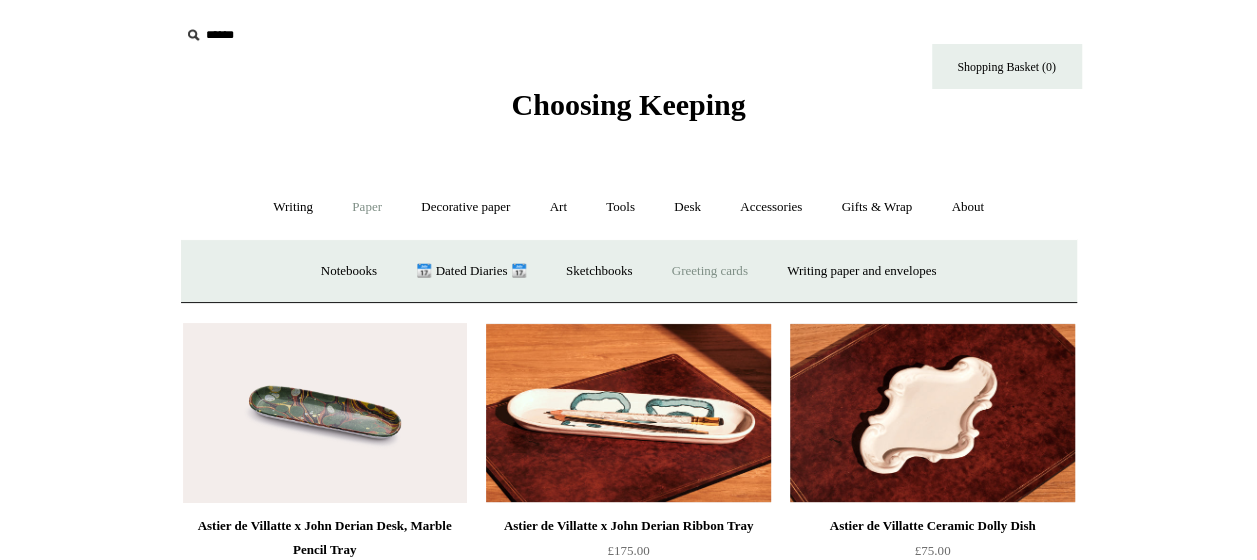 click on "Greeting cards +" at bounding box center [710, 271] 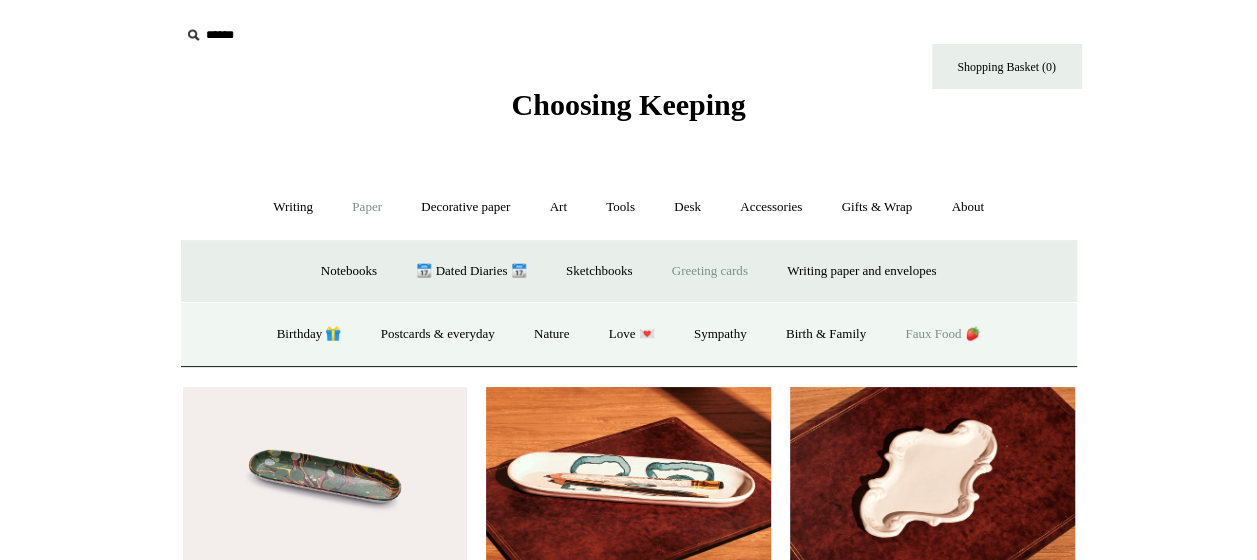 click on "Faux Food 🍓" at bounding box center [942, 334] 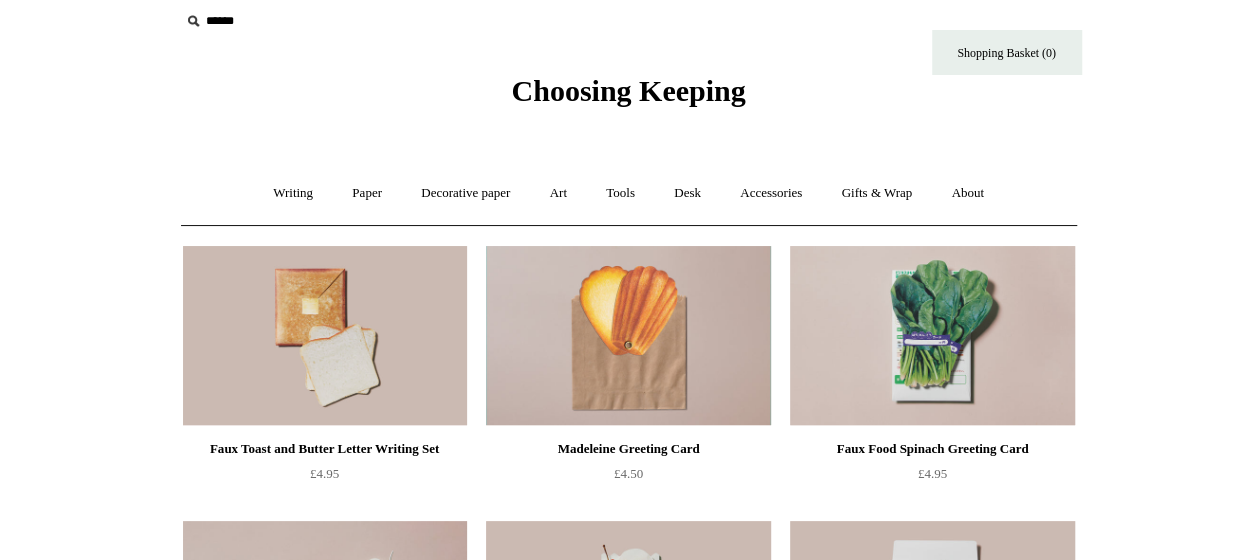 scroll, scrollTop: 0, scrollLeft: 0, axis: both 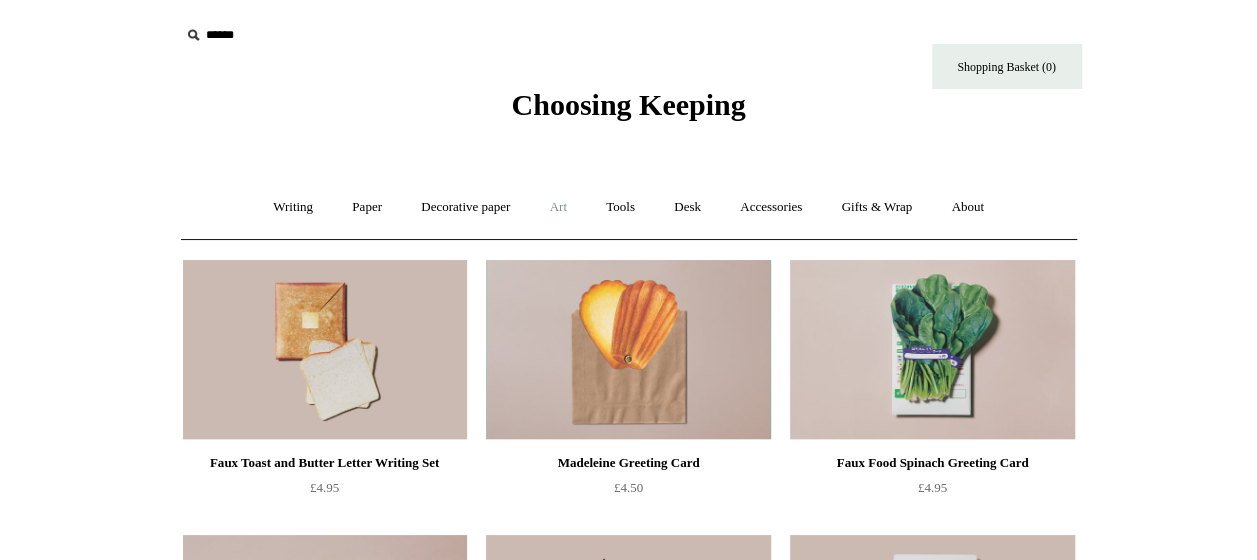 click on "Art +" at bounding box center (558, 207) 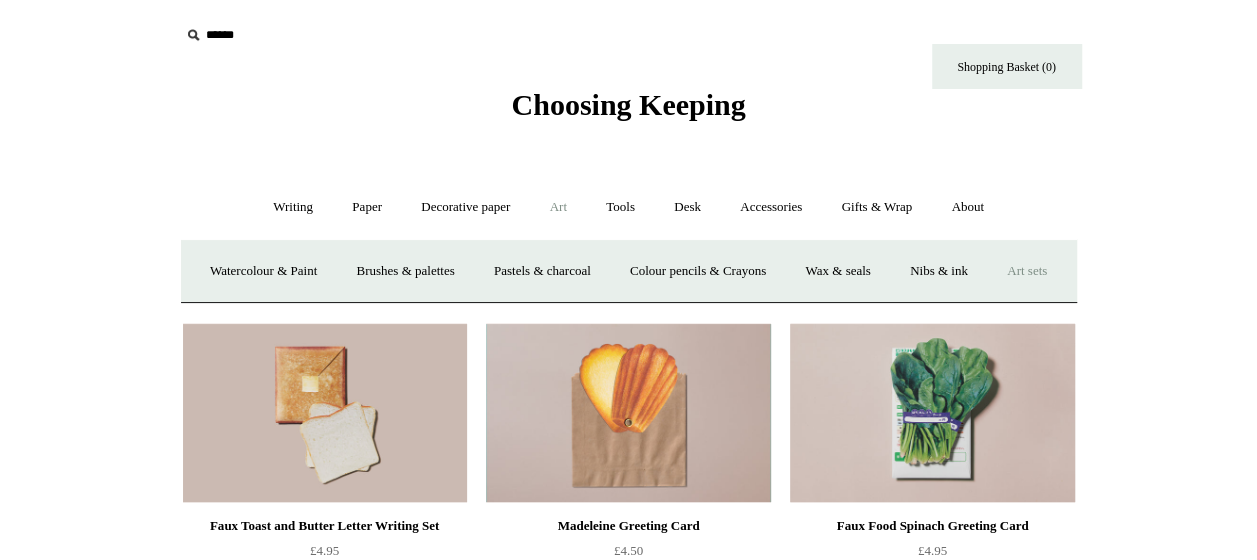 click on "Art sets" at bounding box center (1027, 271) 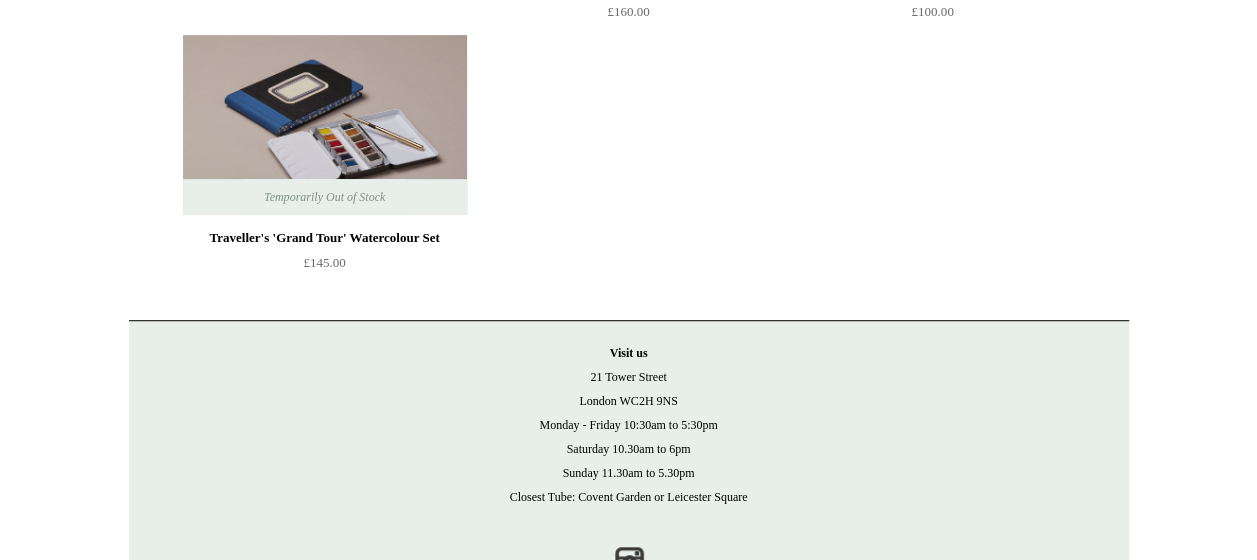 scroll, scrollTop: 0, scrollLeft: 0, axis: both 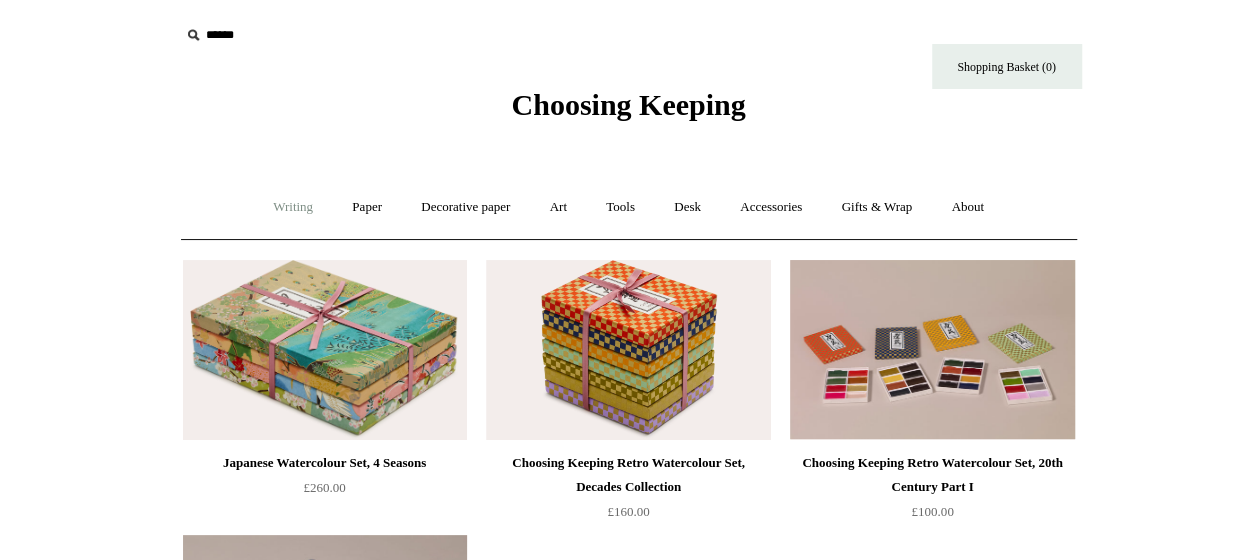 drag, startPoint x: 284, startPoint y: 224, endPoint x: 283, endPoint y: 211, distance: 13.038404 